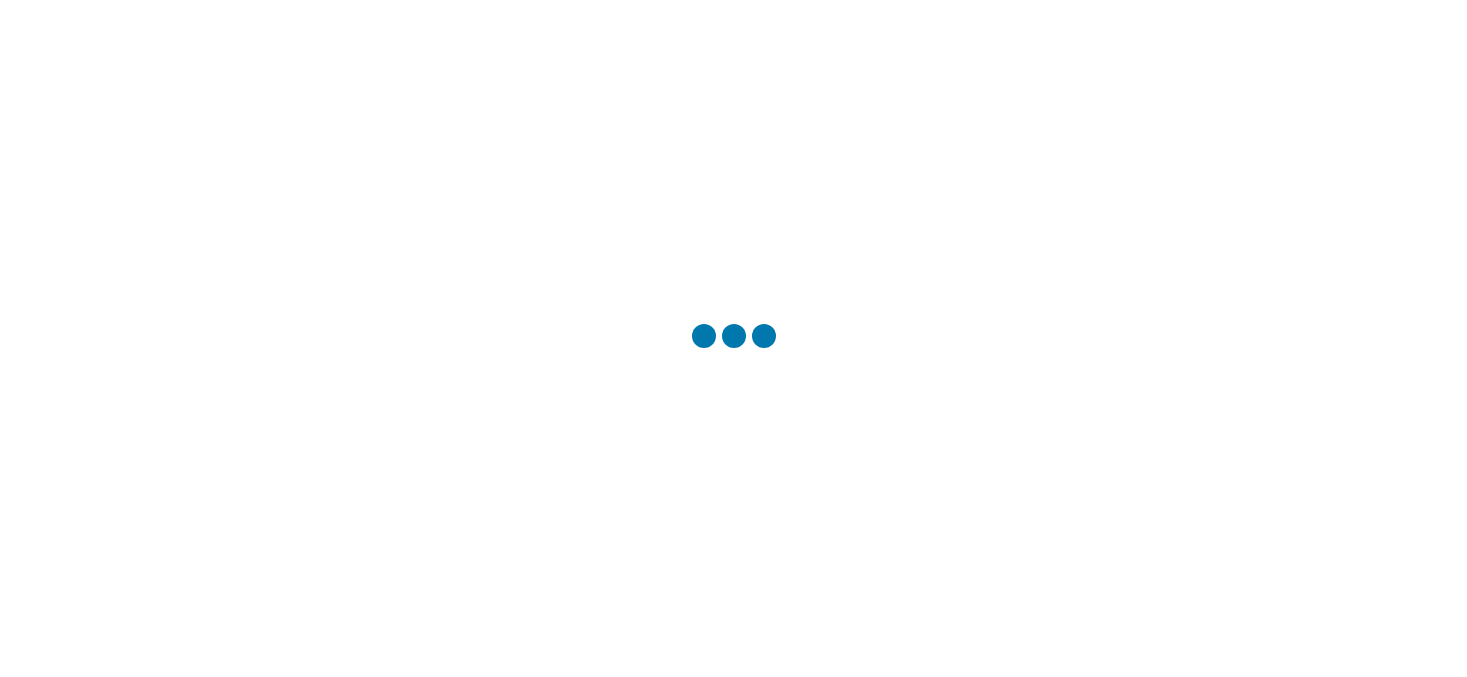 scroll, scrollTop: 0, scrollLeft: 0, axis: both 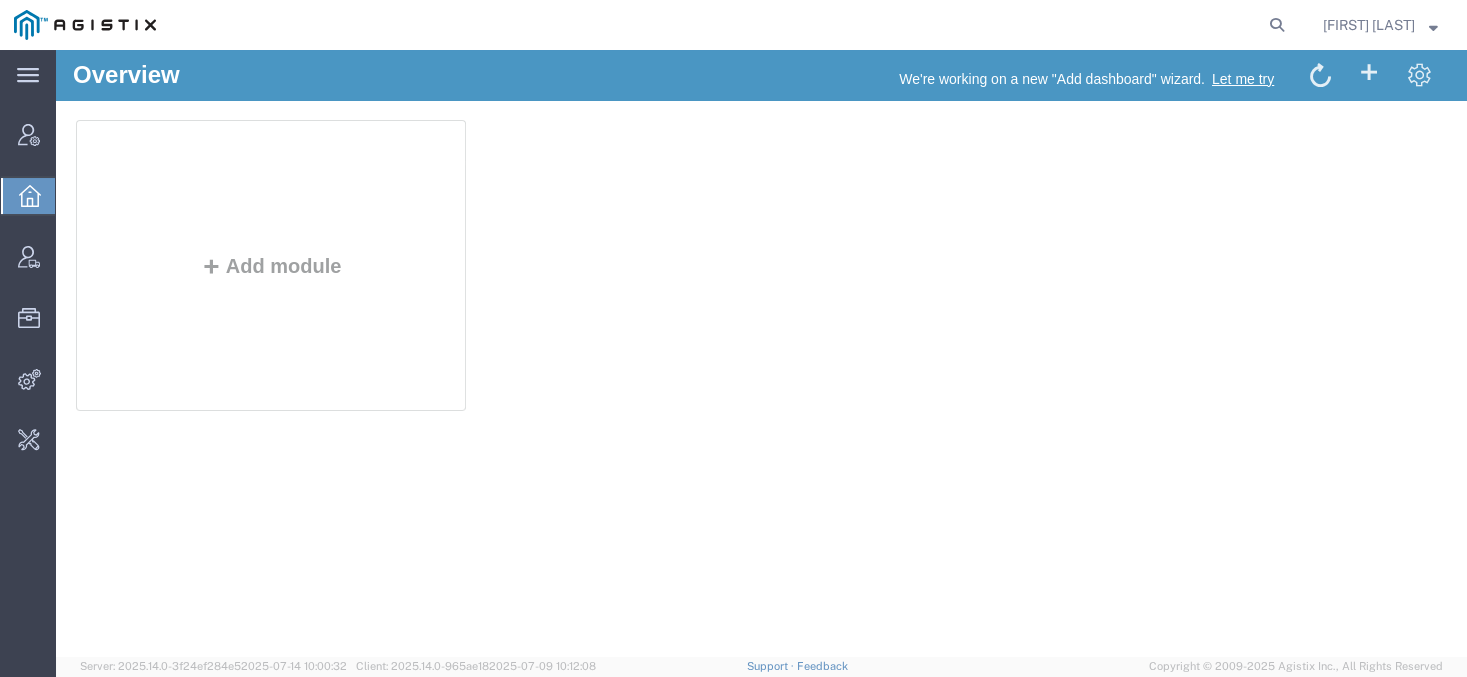 click 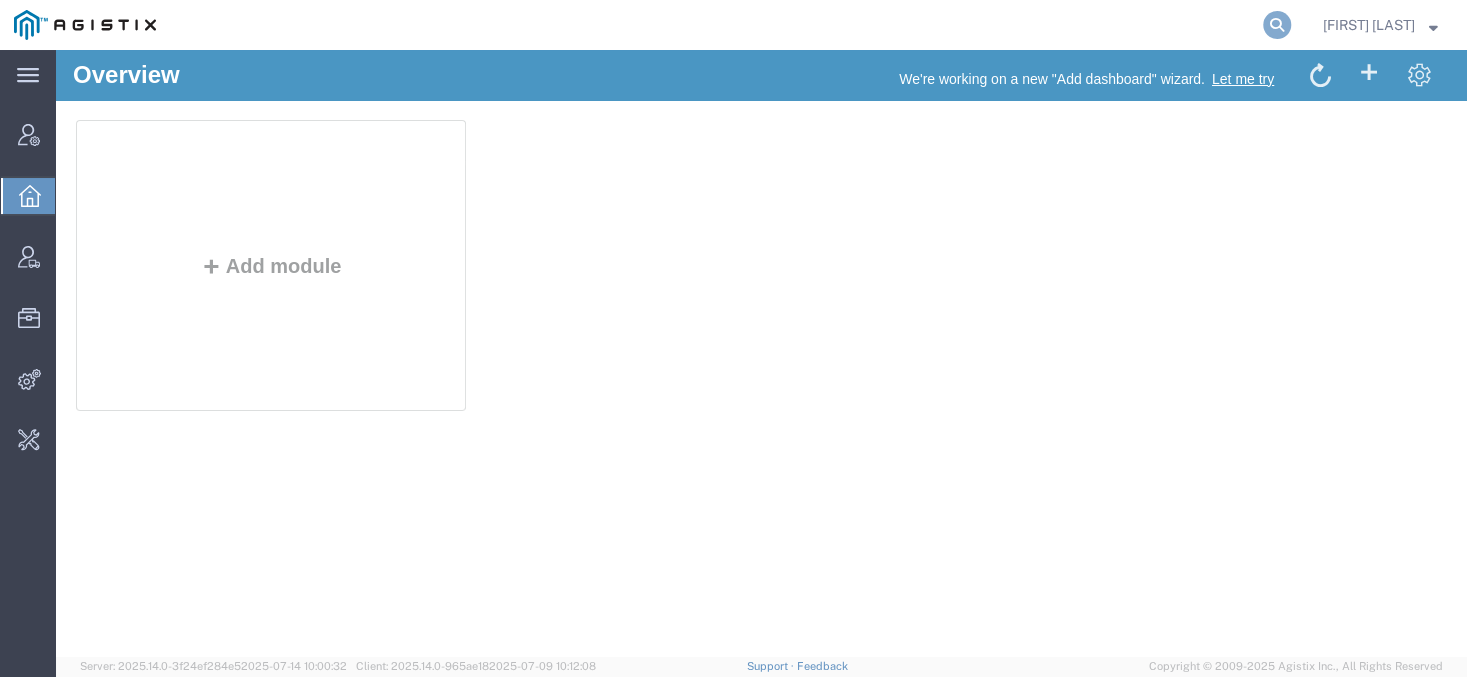 click 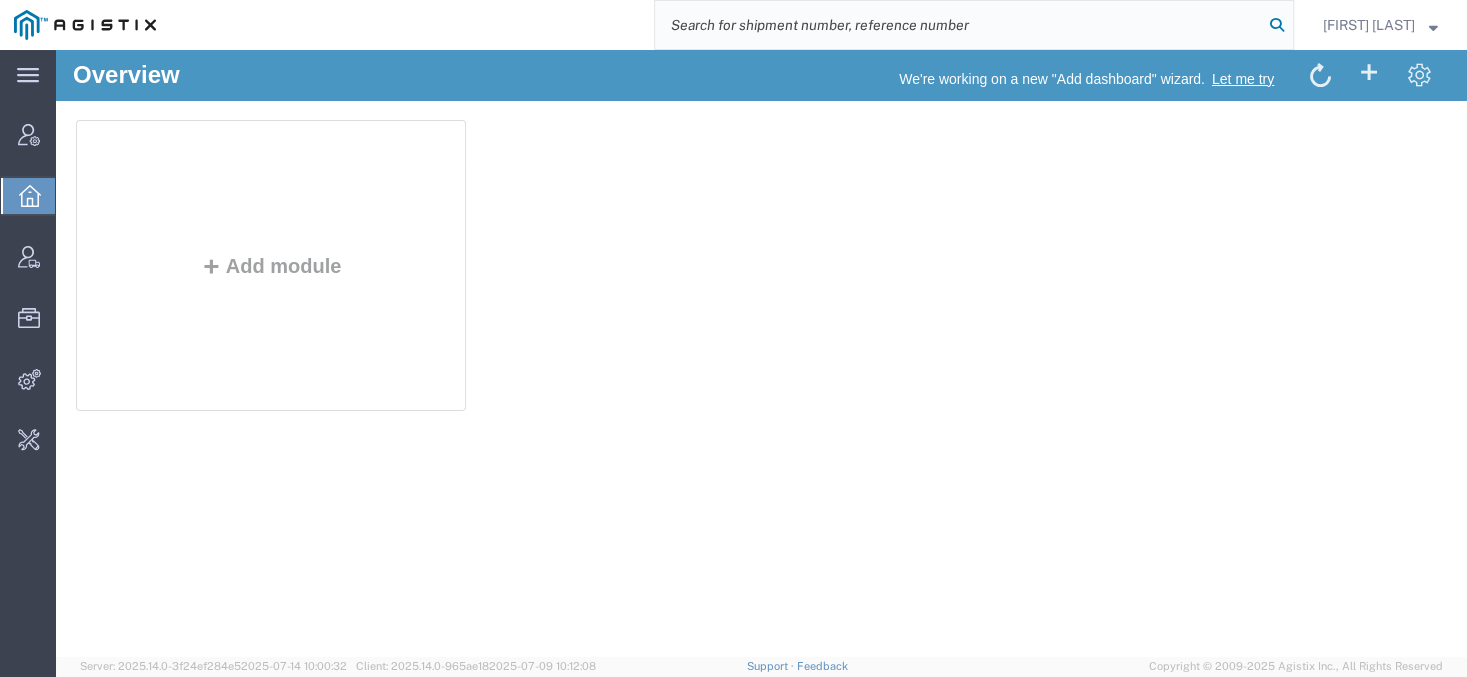 paste on "55240008" 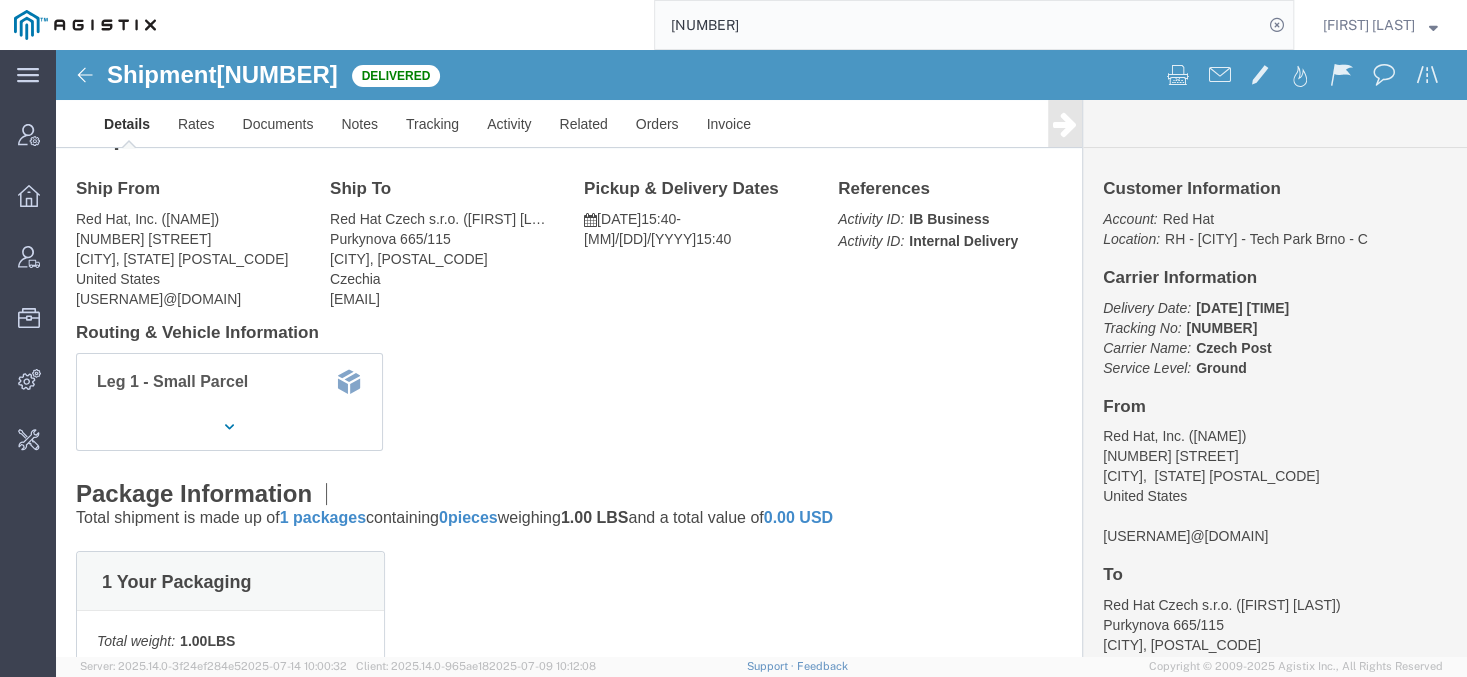 scroll, scrollTop: 0, scrollLeft: 0, axis: both 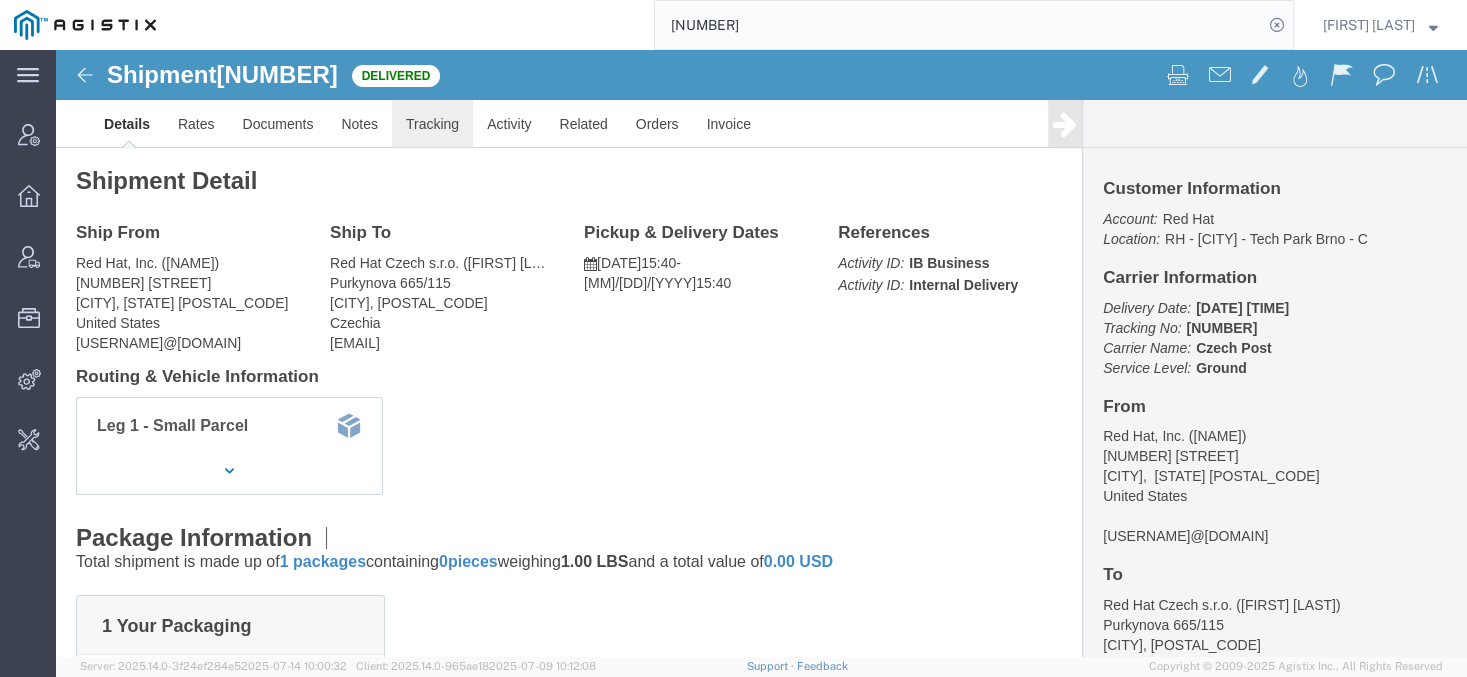 click on "Tracking" 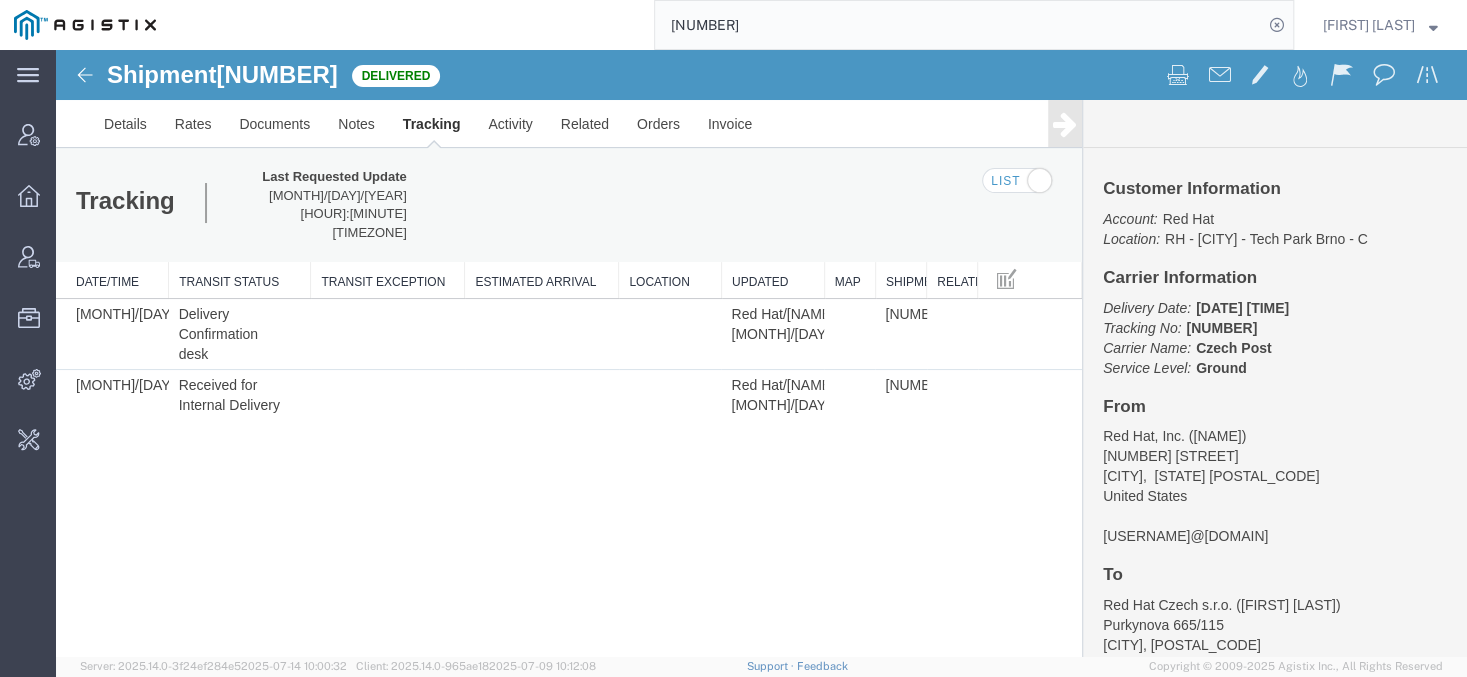 click on "55240008" 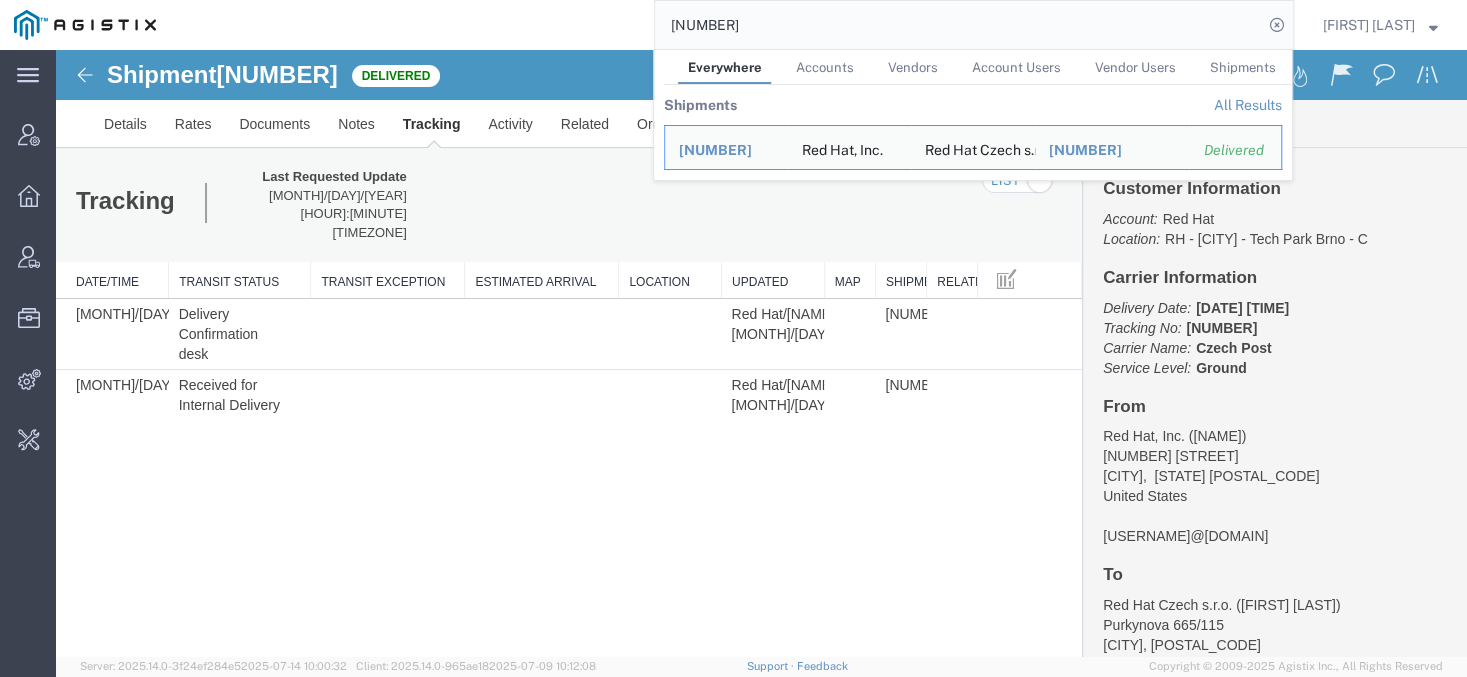 click on "55240008" 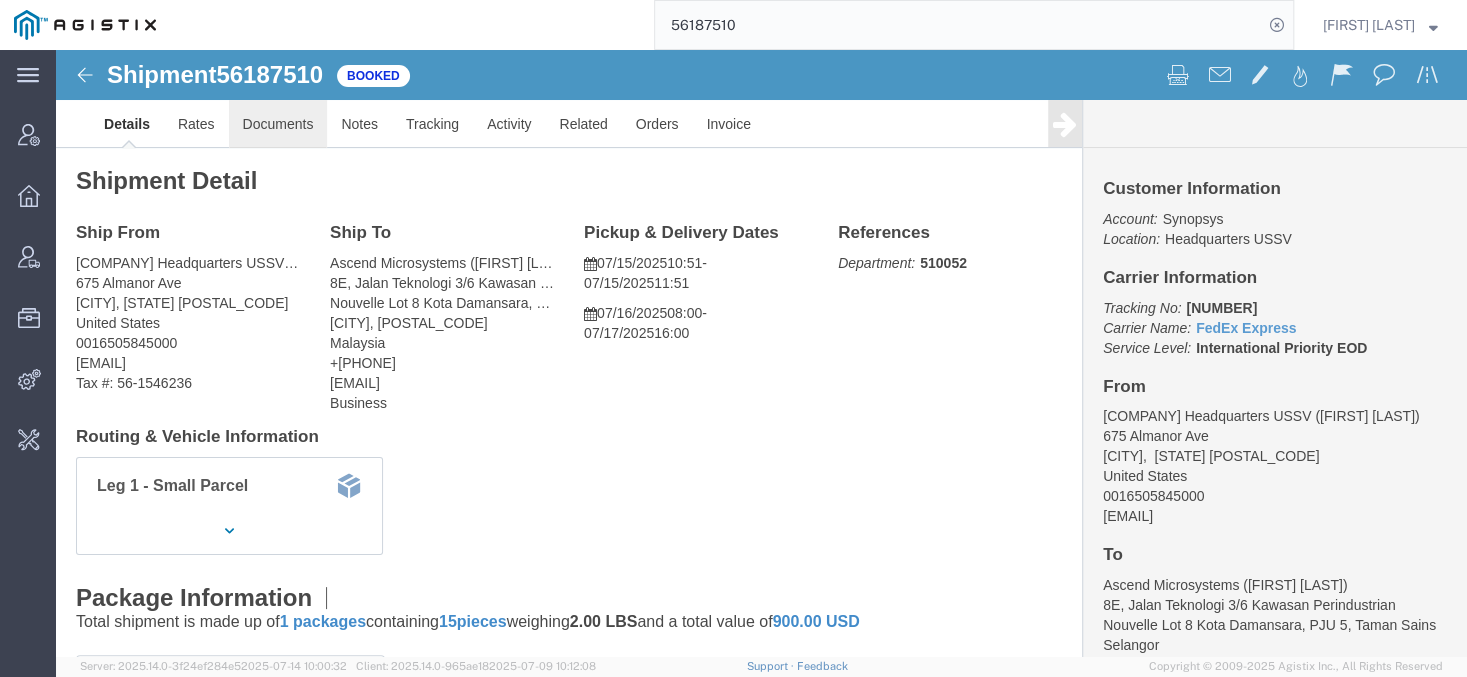 click on "Documents" 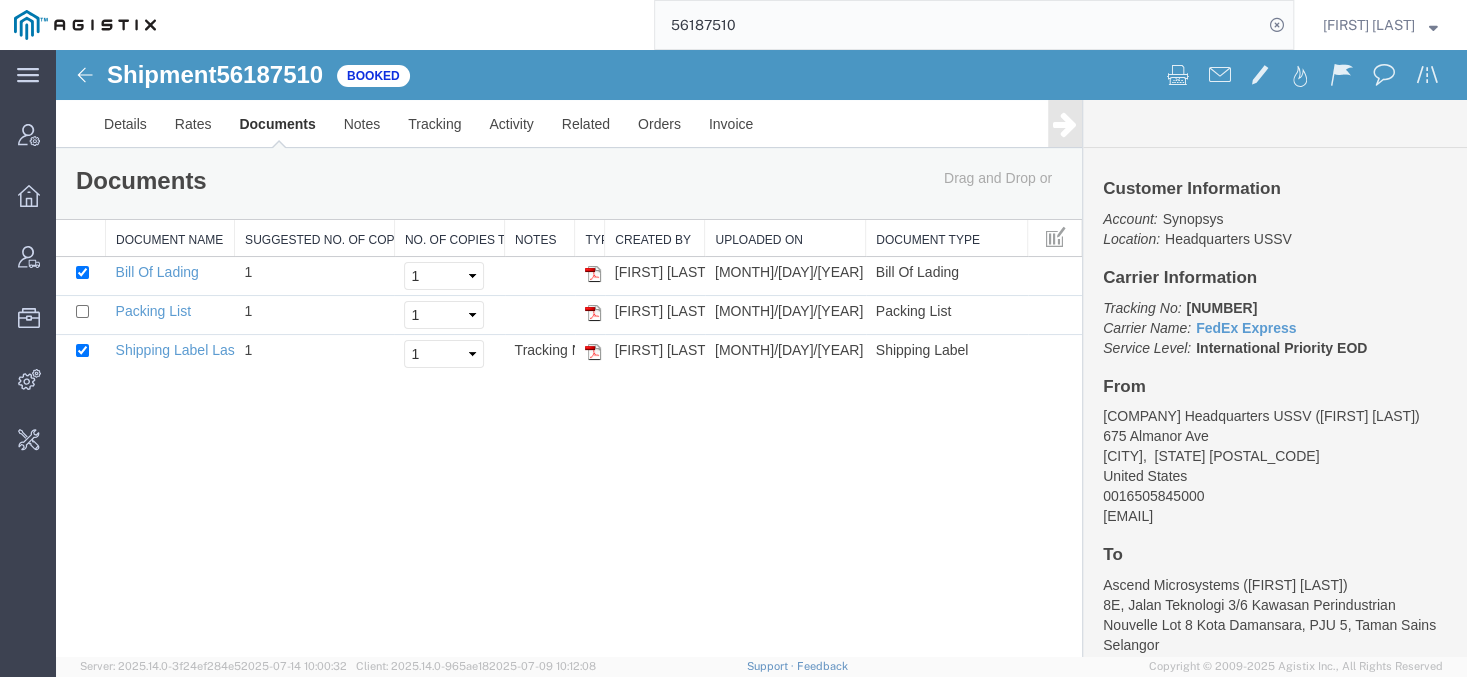 click on "56187510" 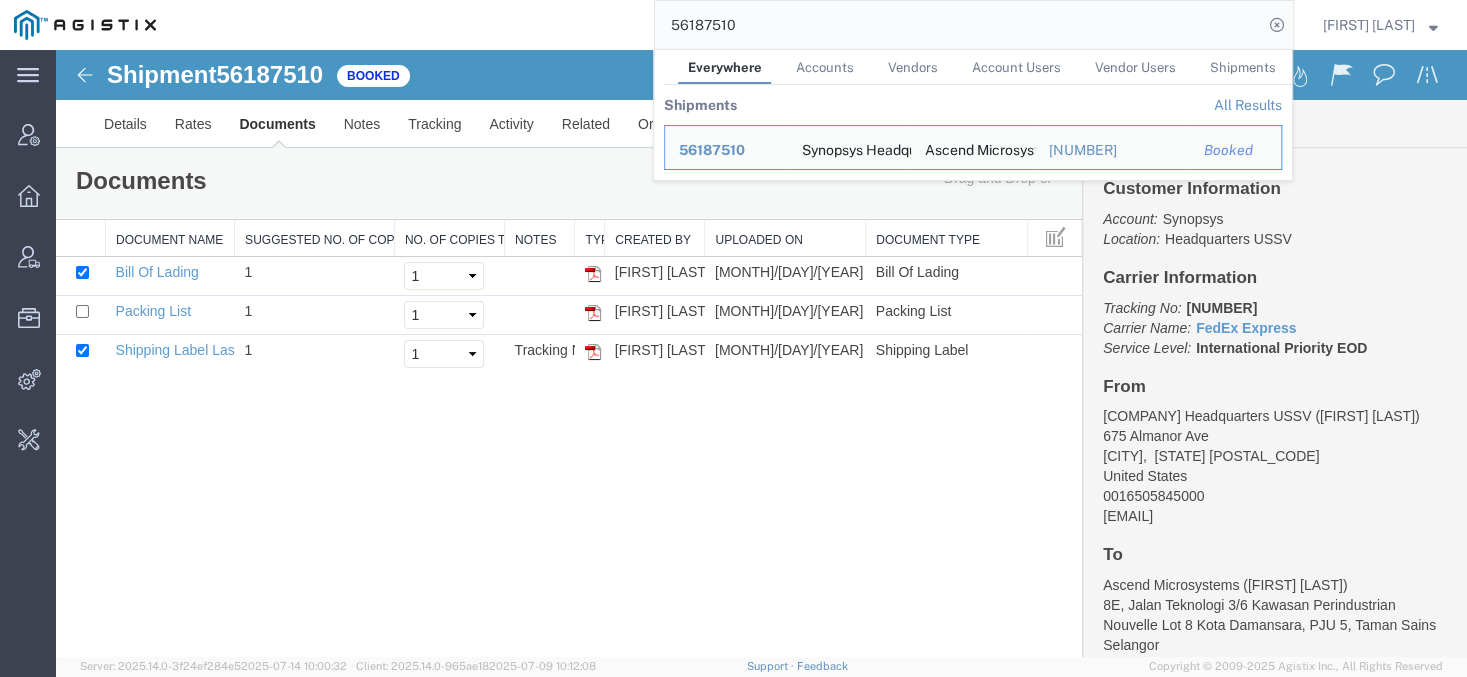 click on "56187510" 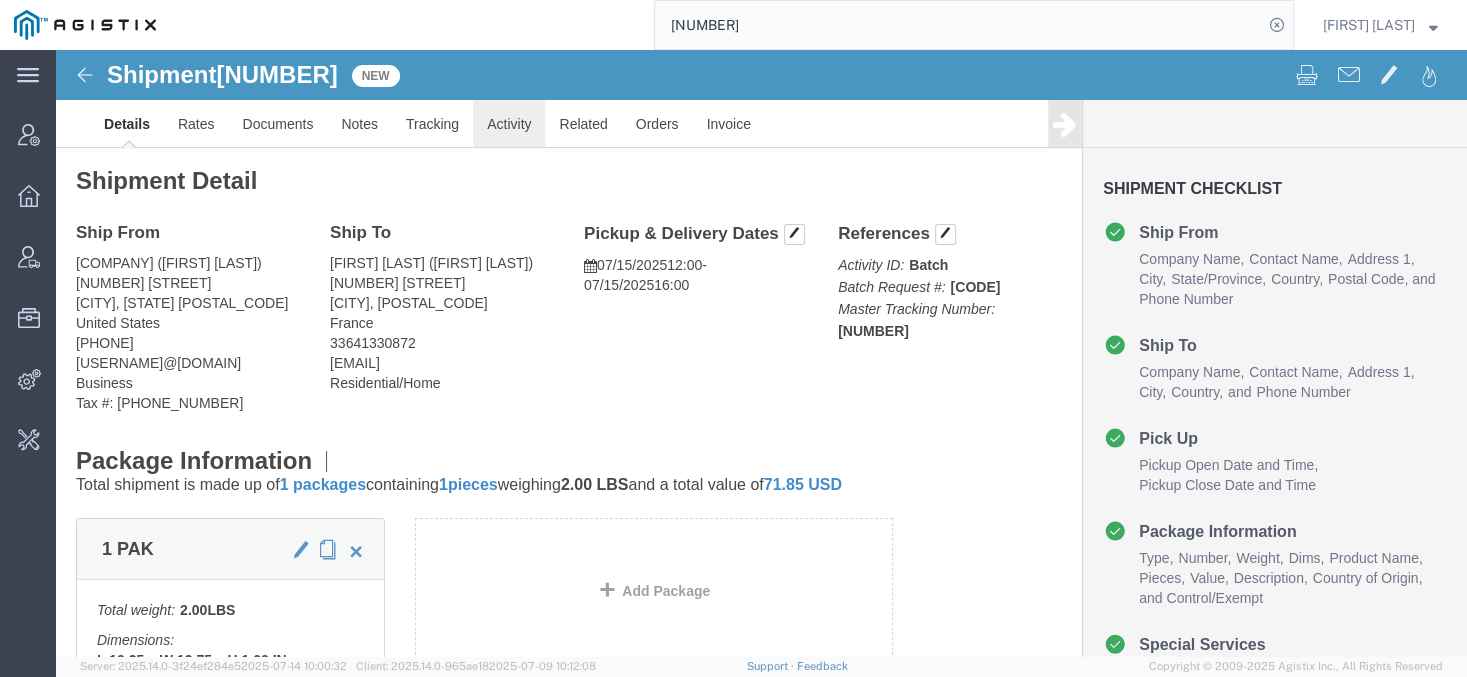 click on "Activity" 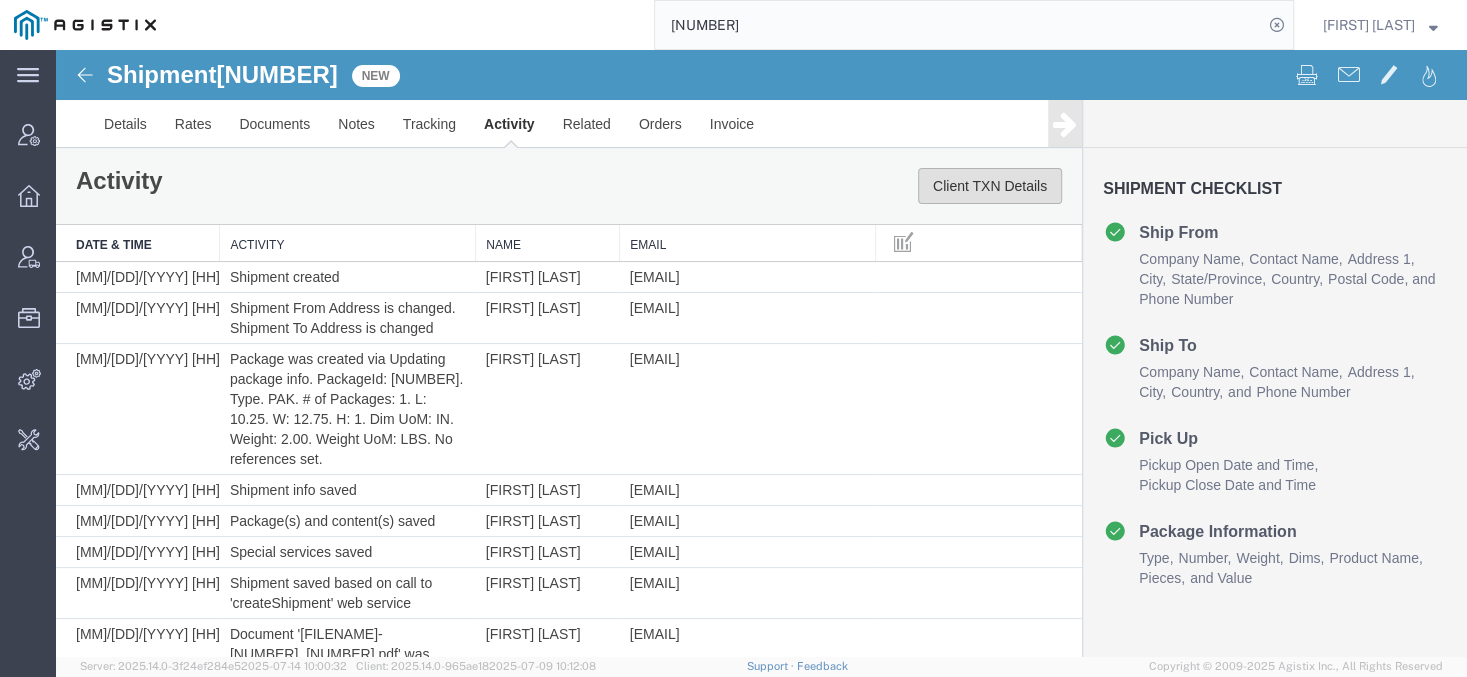 click on "Client TXN Details" at bounding box center [990, 186] 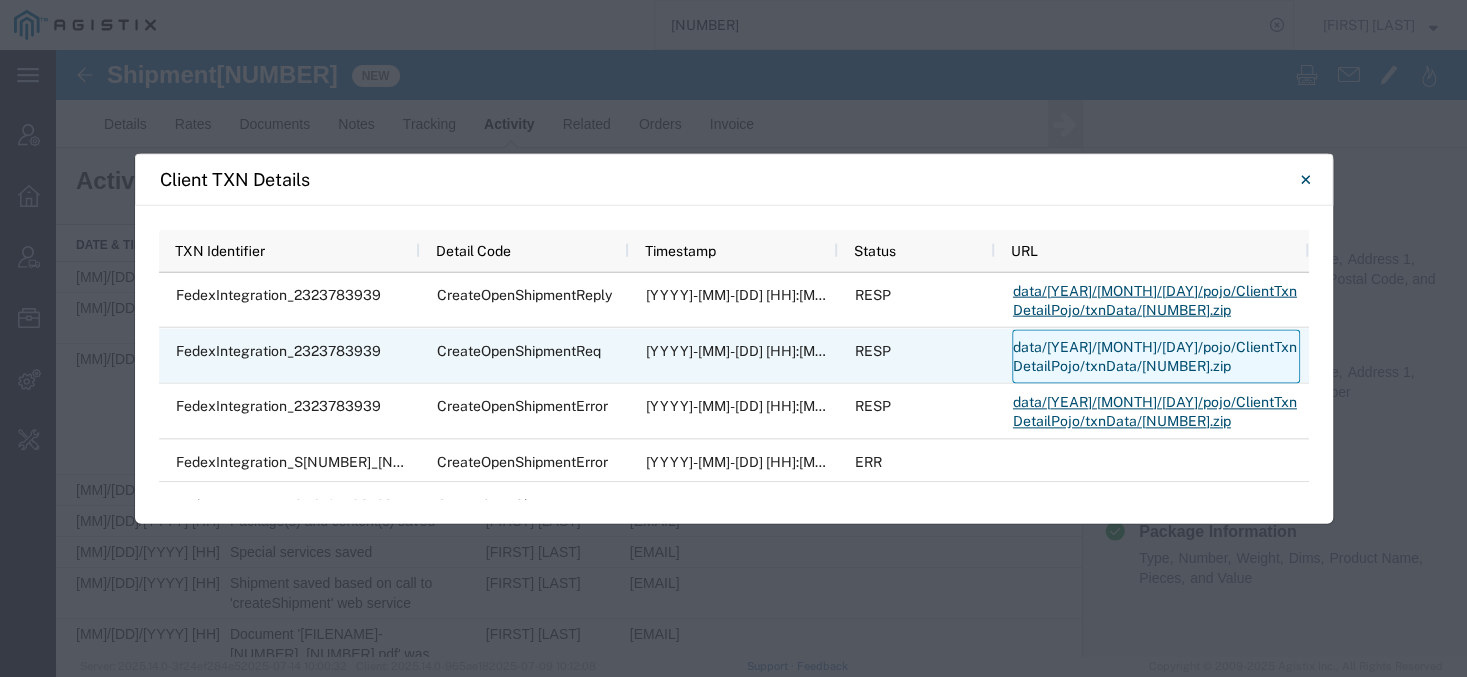 scroll, scrollTop: 32, scrollLeft: 0, axis: vertical 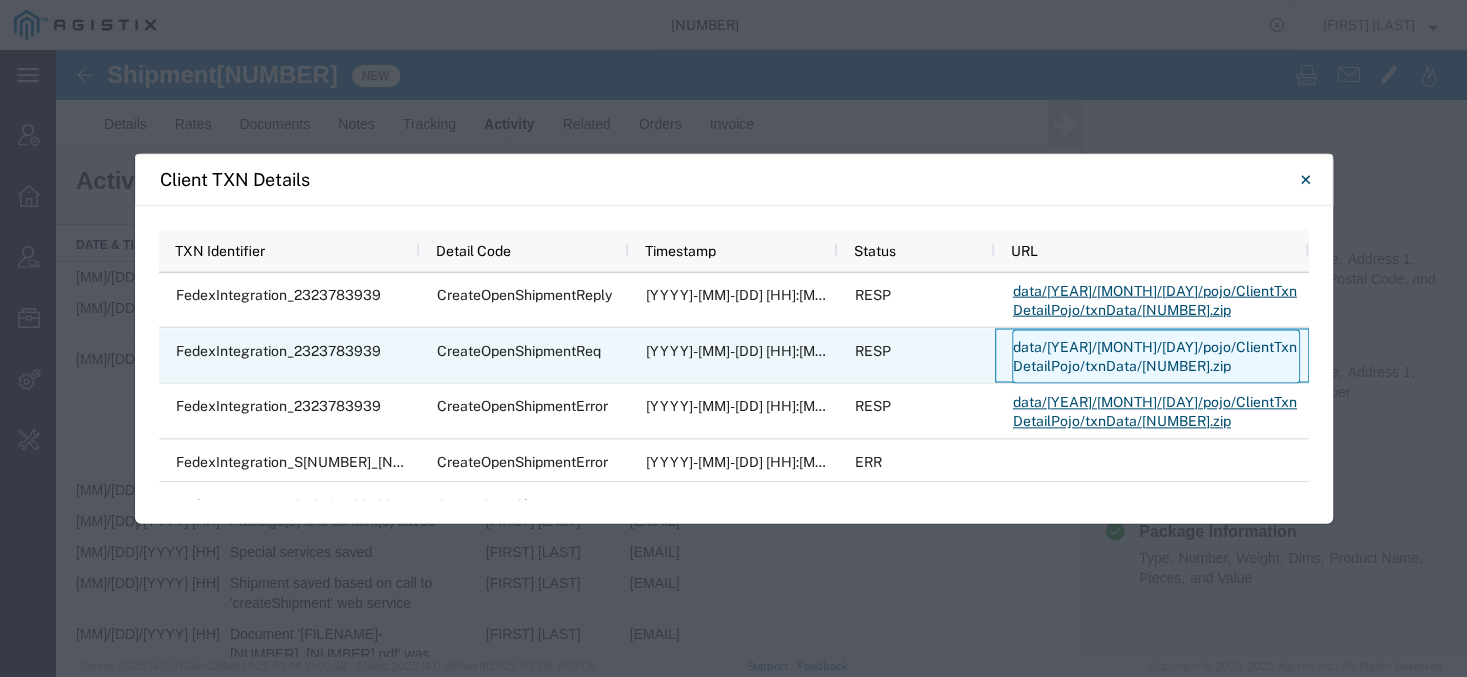 click on "data/2025/07/15/pojo/ClientTxnDetailPojo/txnData/4162954155.zip" 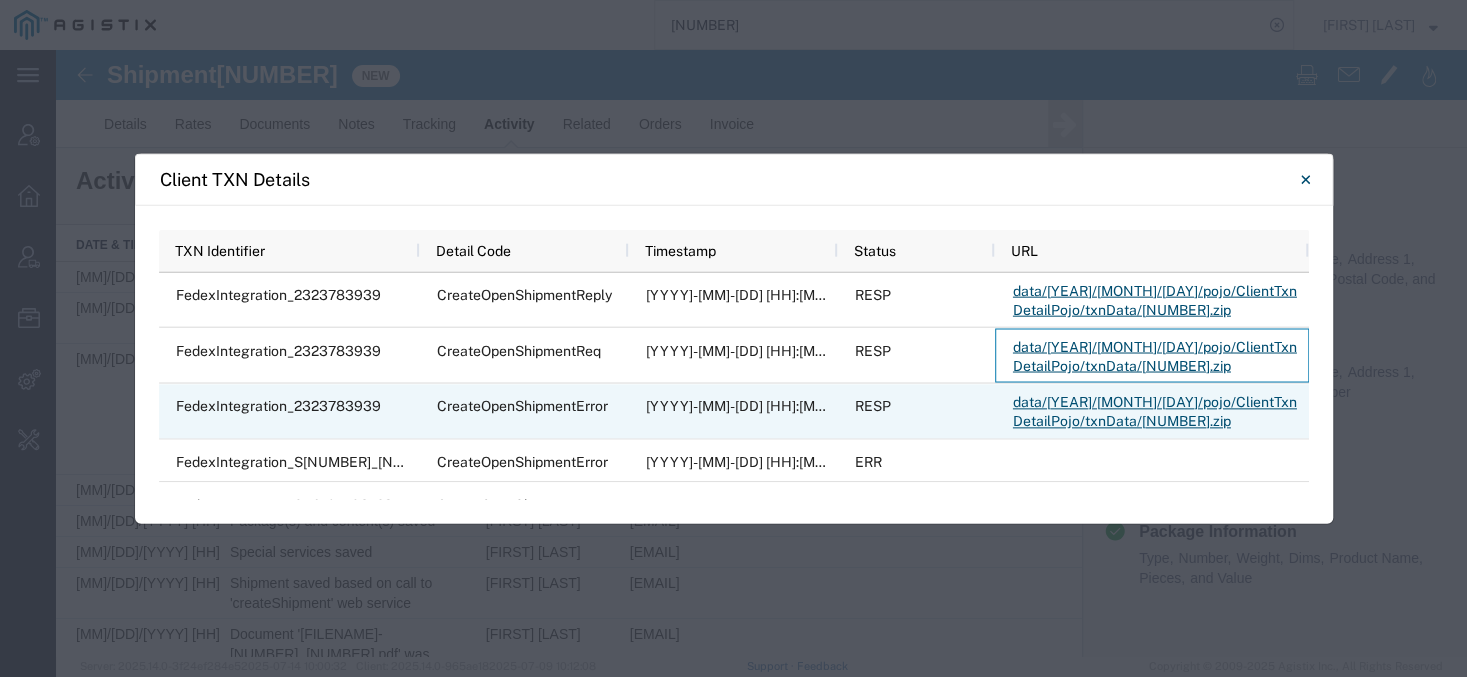 scroll, scrollTop: 70, scrollLeft: 0, axis: vertical 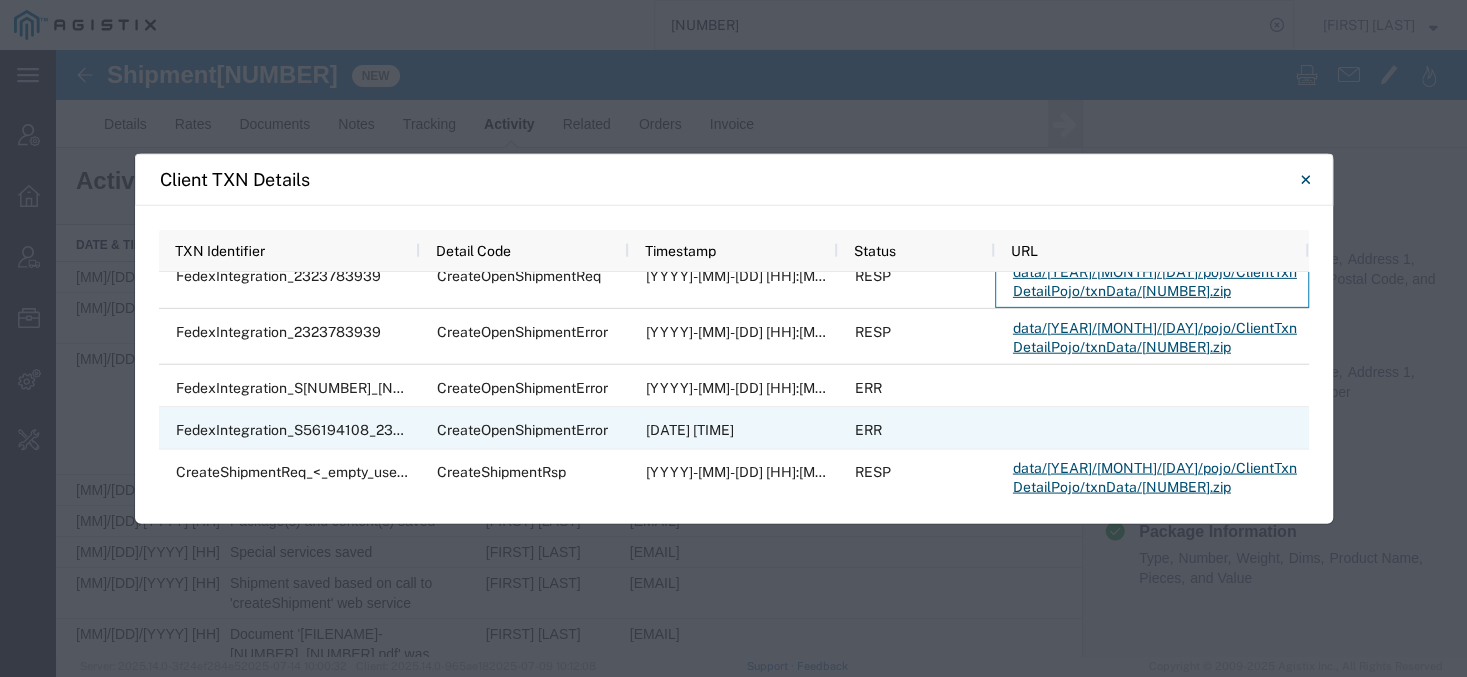 click on "ERR" 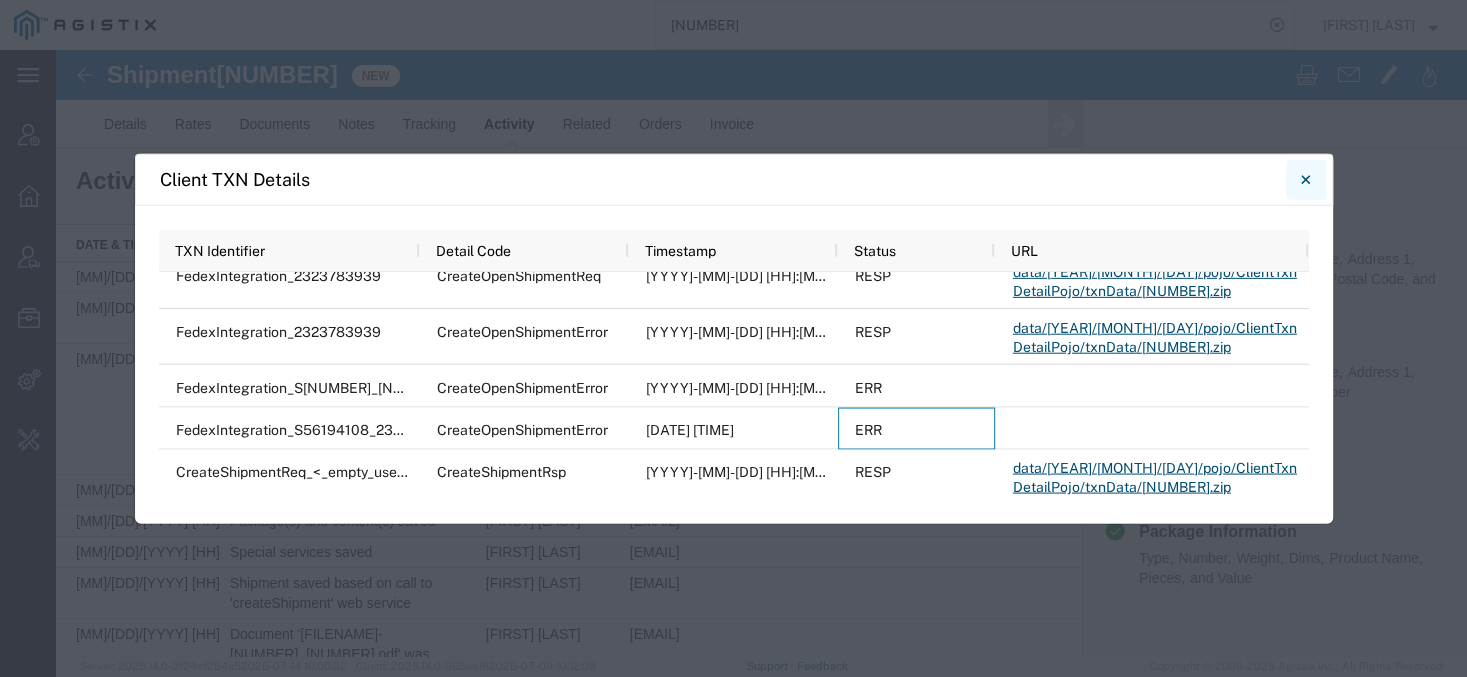 click 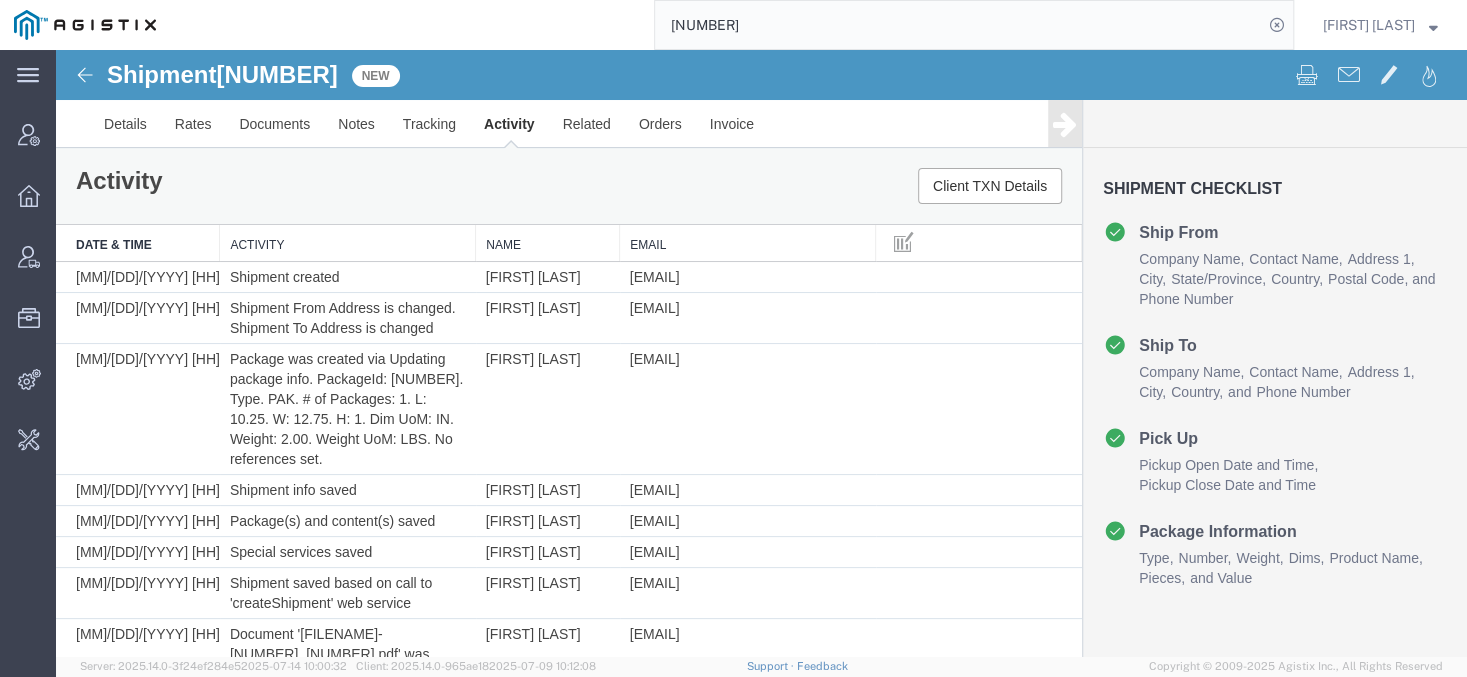 click on "[NUMBER]" 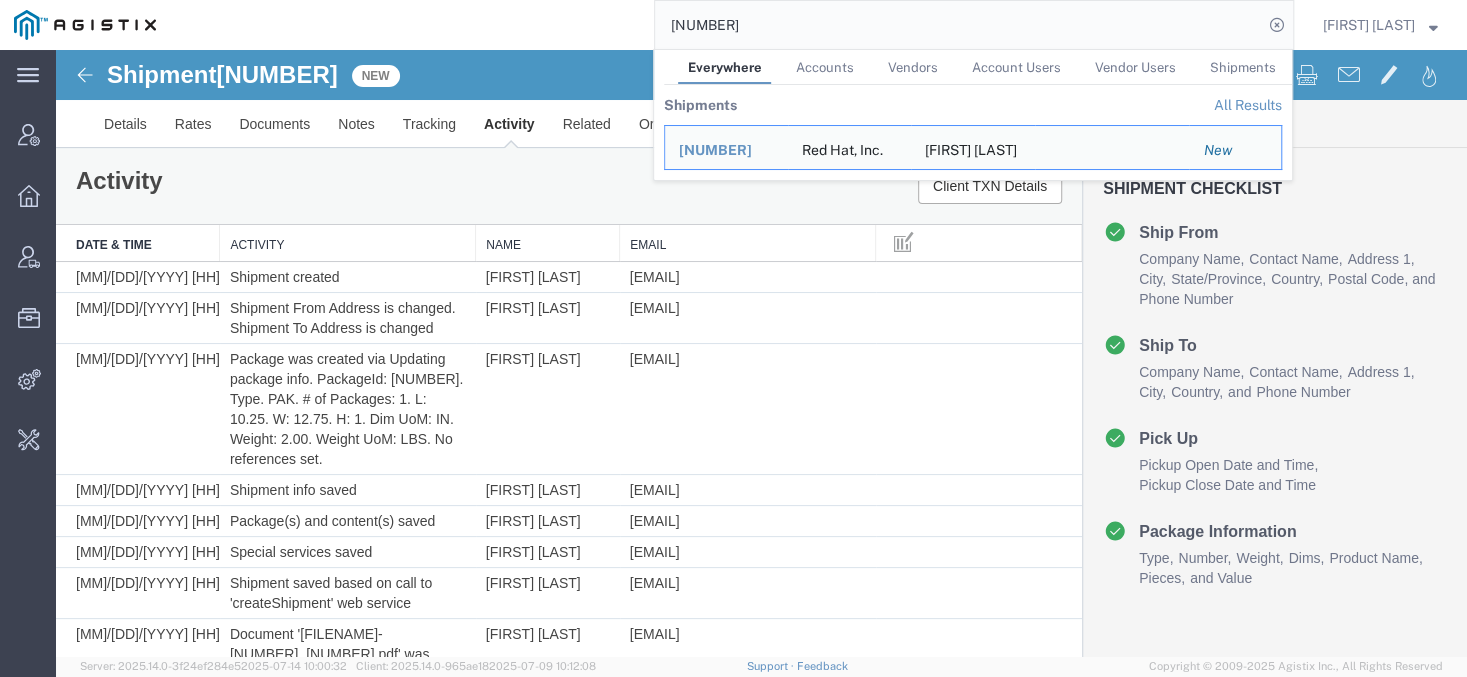 click on "[NUMBER]" 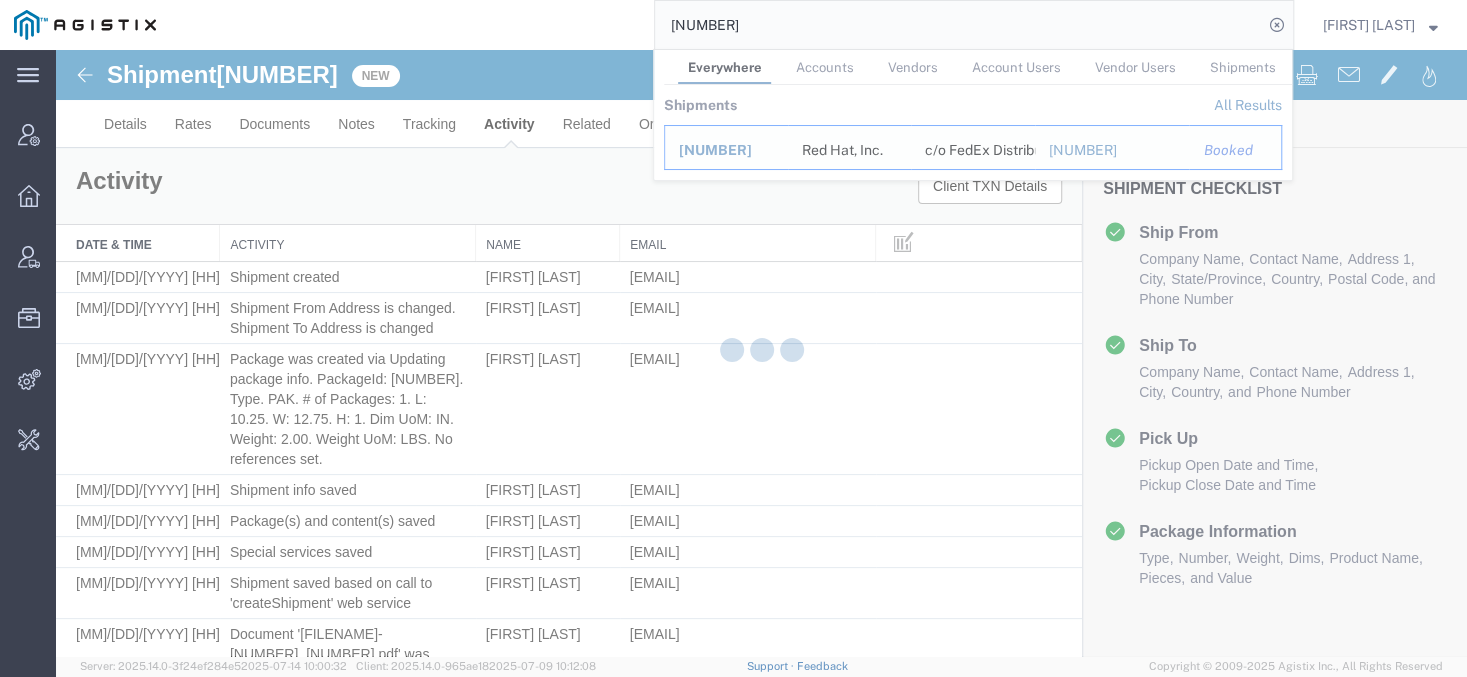 click on "56193415" at bounding box center (715, 150) 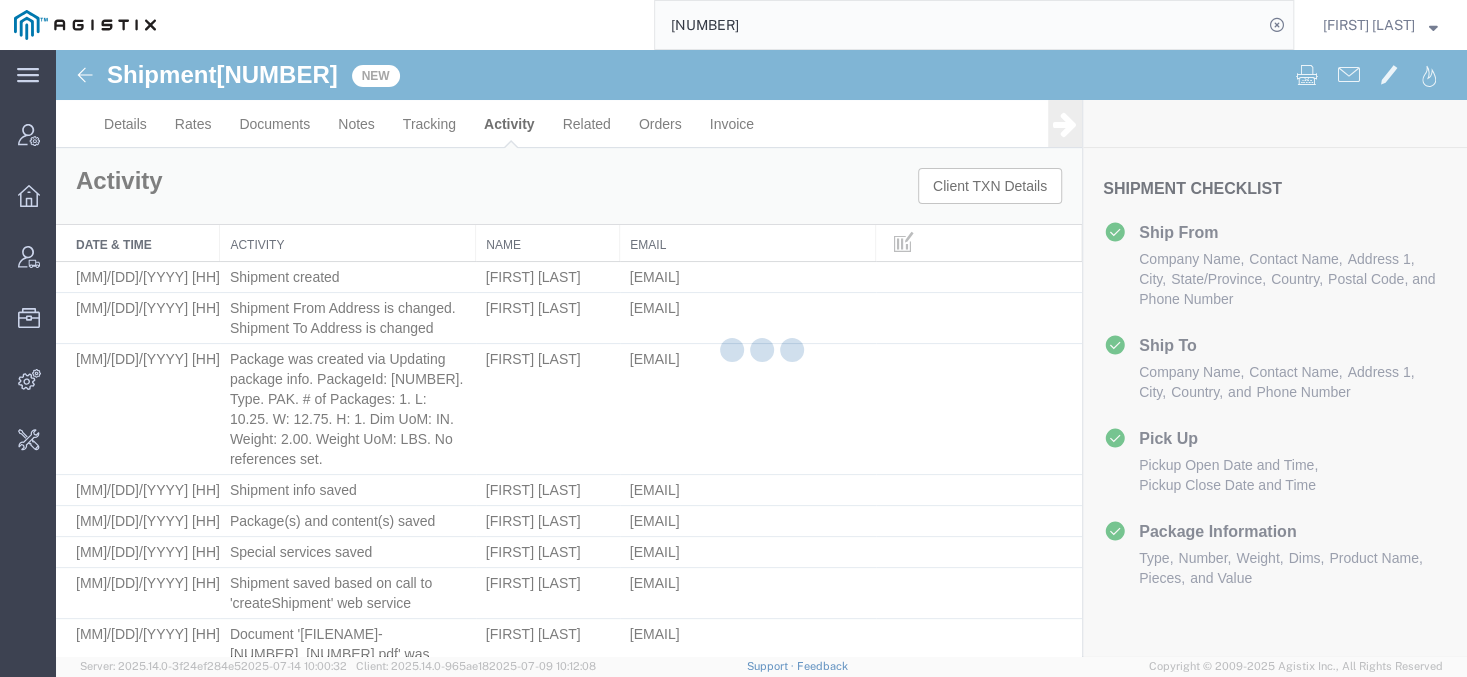 click on "56193415" 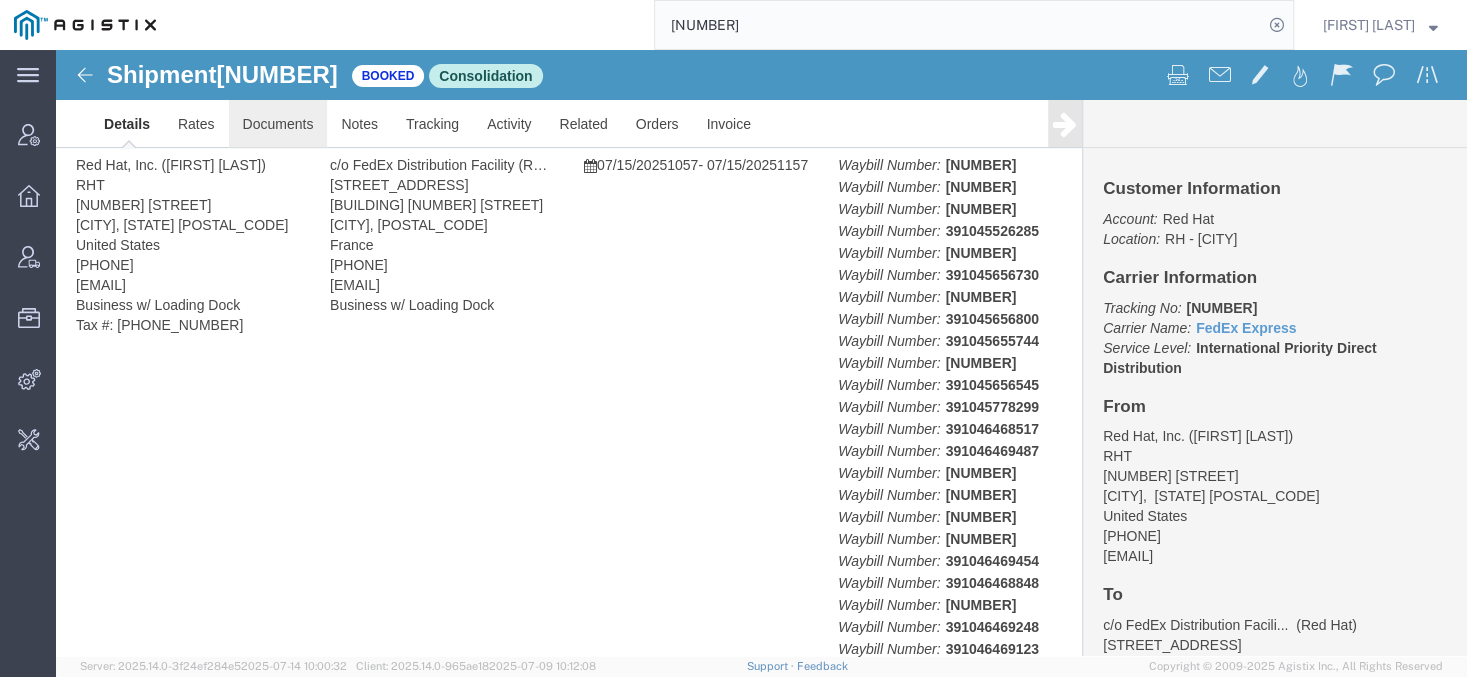click on "Documents" 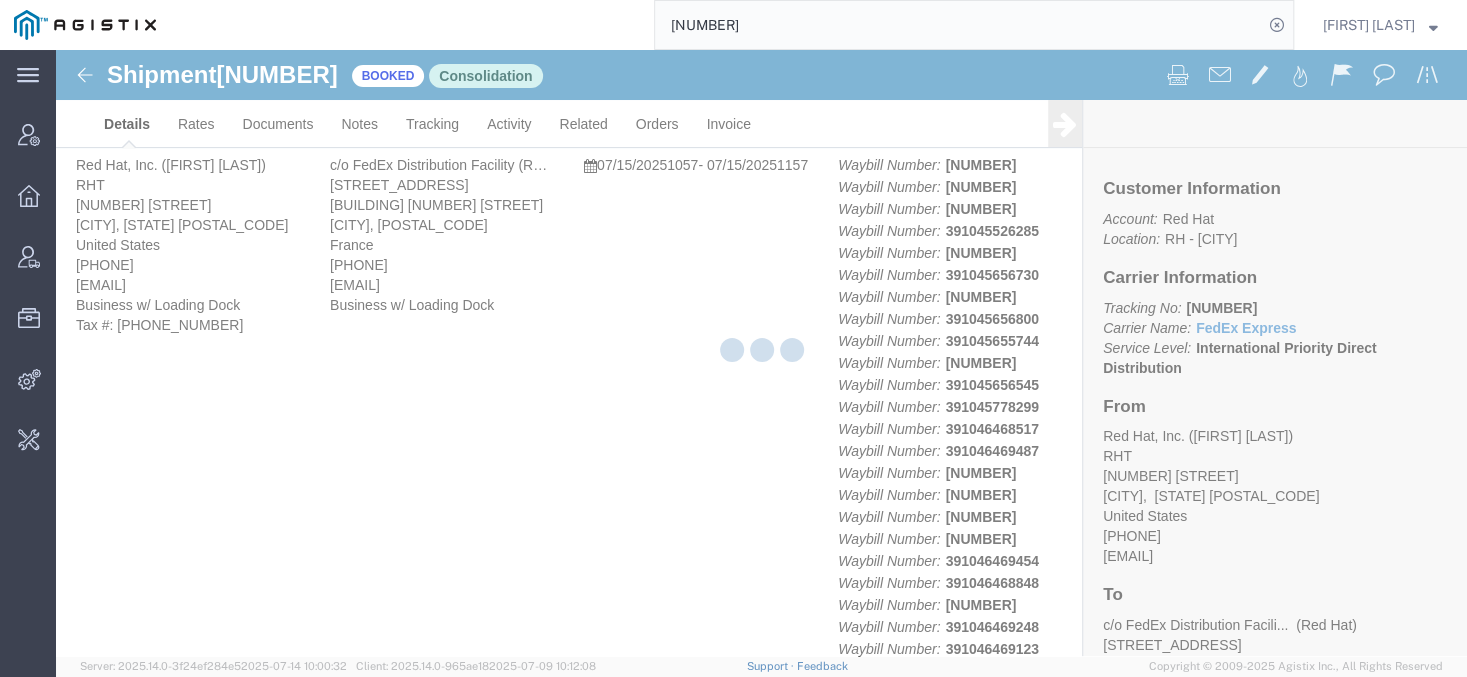 click 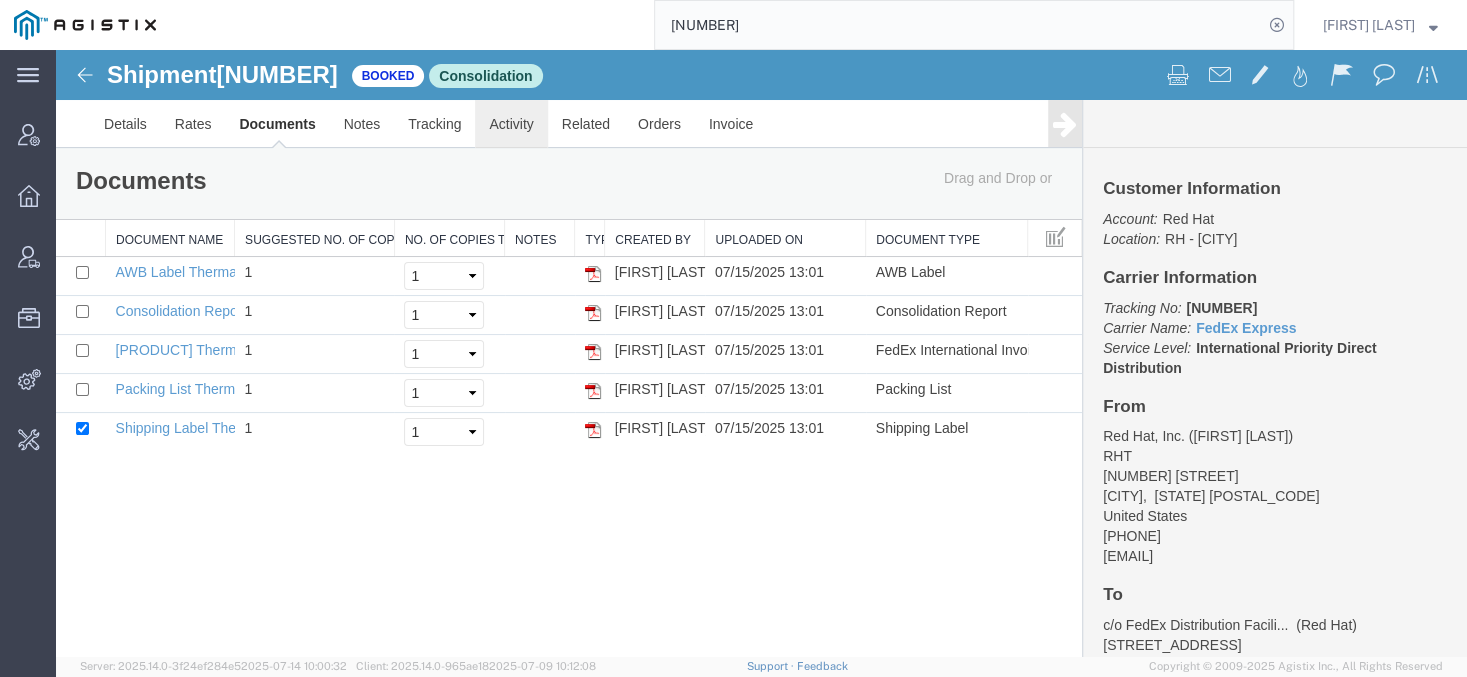 click on "Activity" at bounding box center [511, 124] 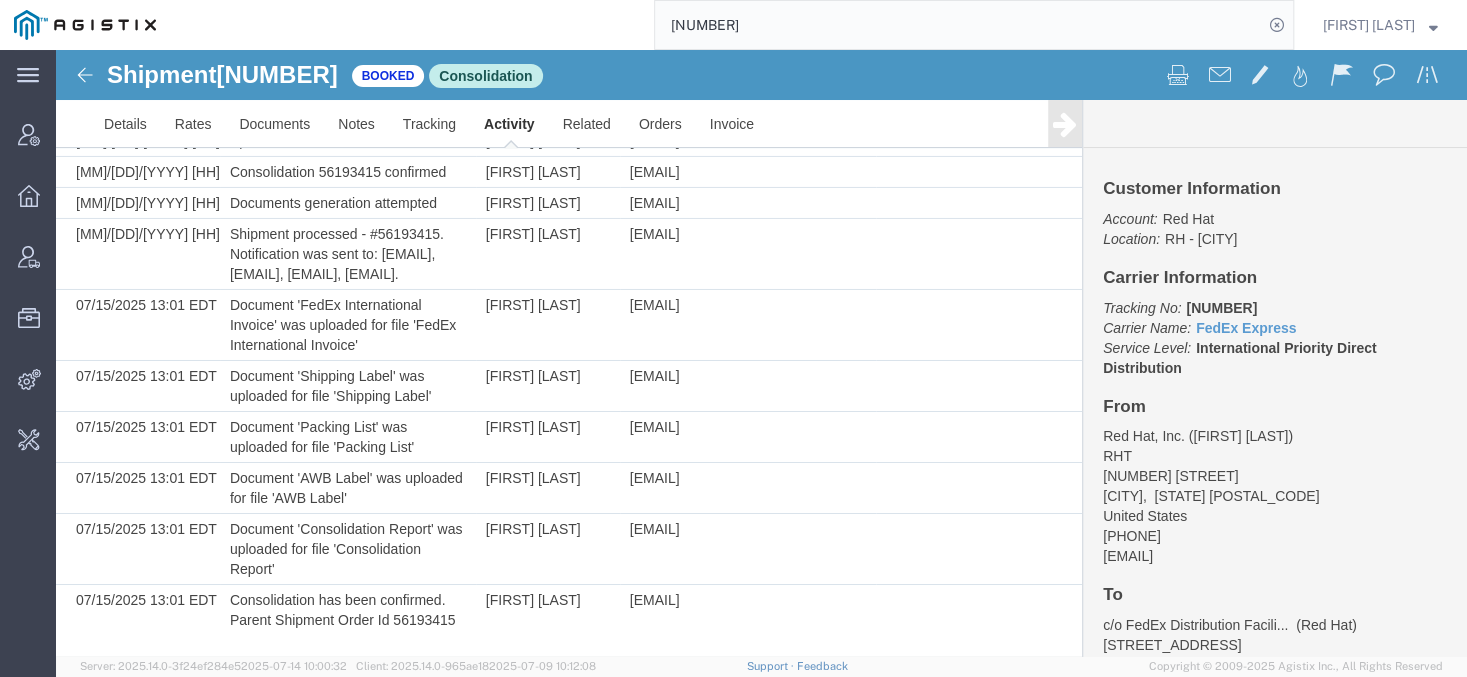 scroll, scrollTop: 18447, scrollLeft: 0, axis: vertical 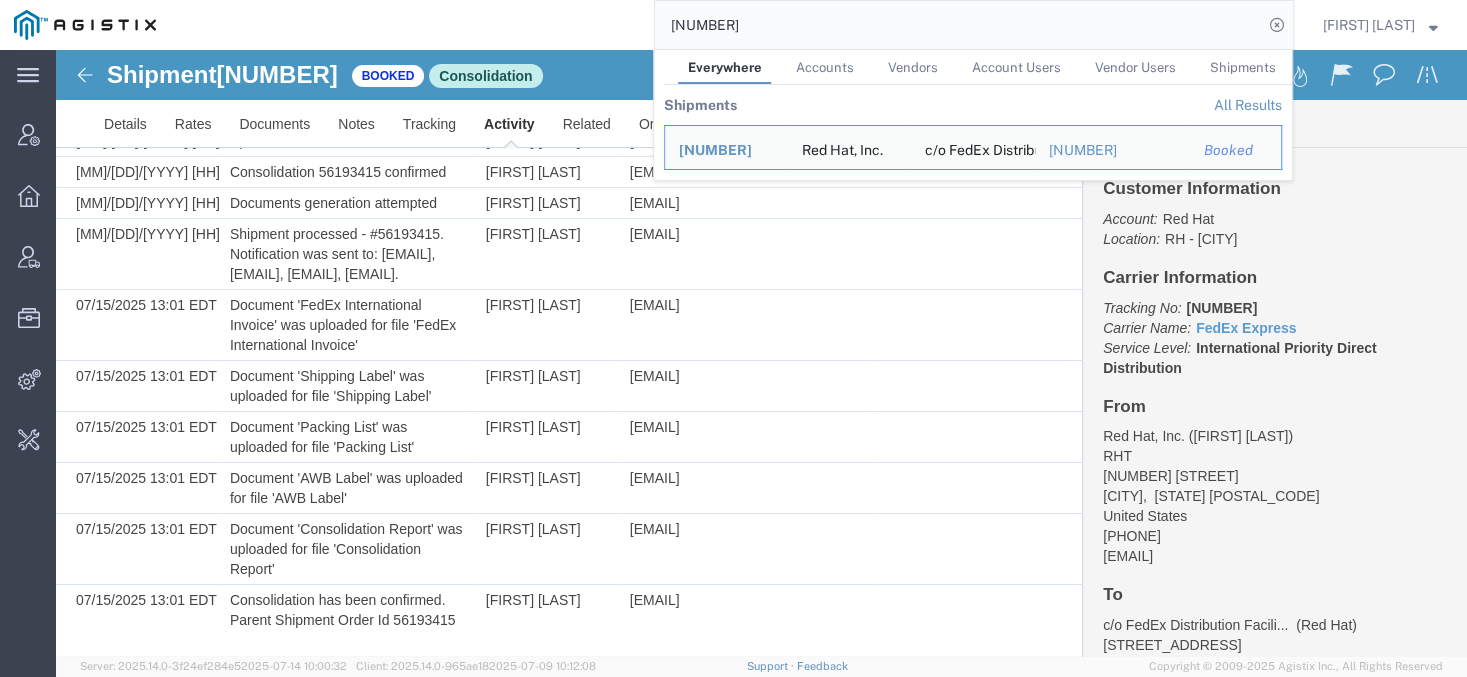 click on "56193415" 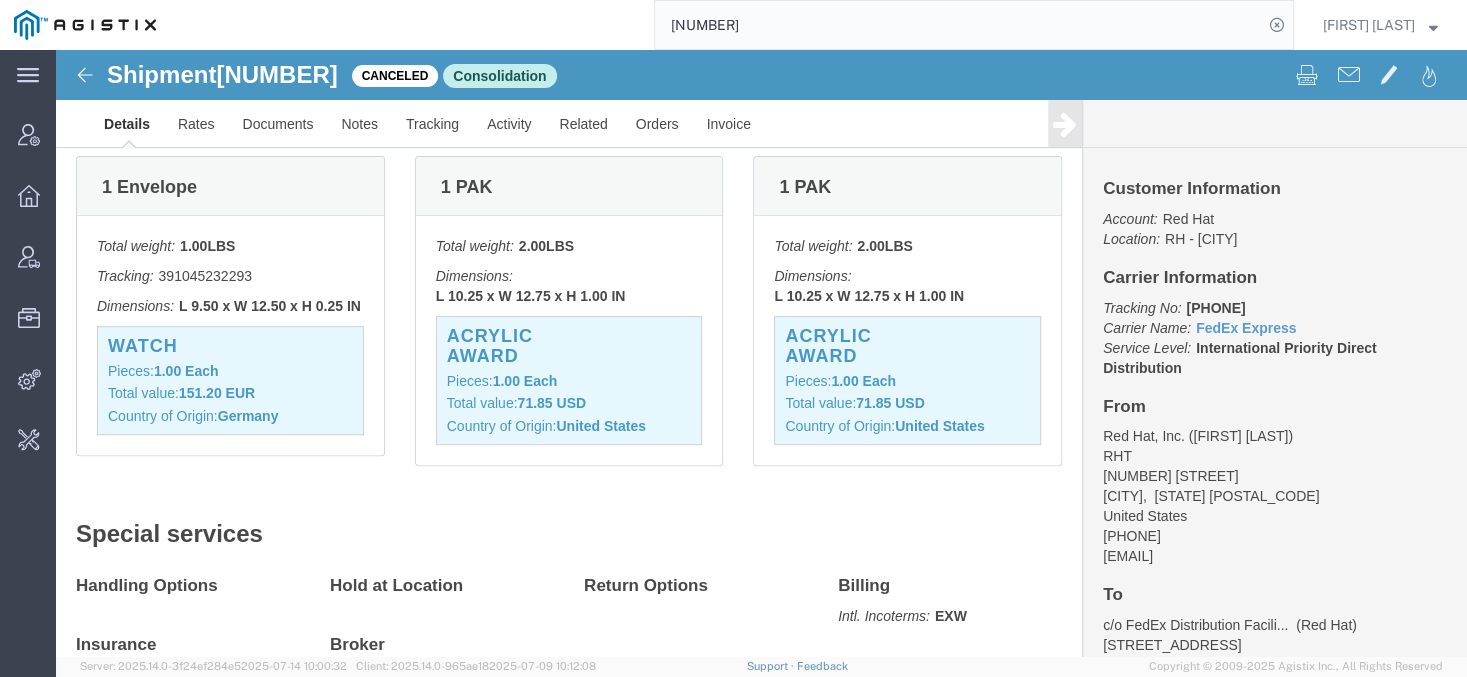 scroll, scrollTop: 480, scrollLeft: 0, axis: vertical 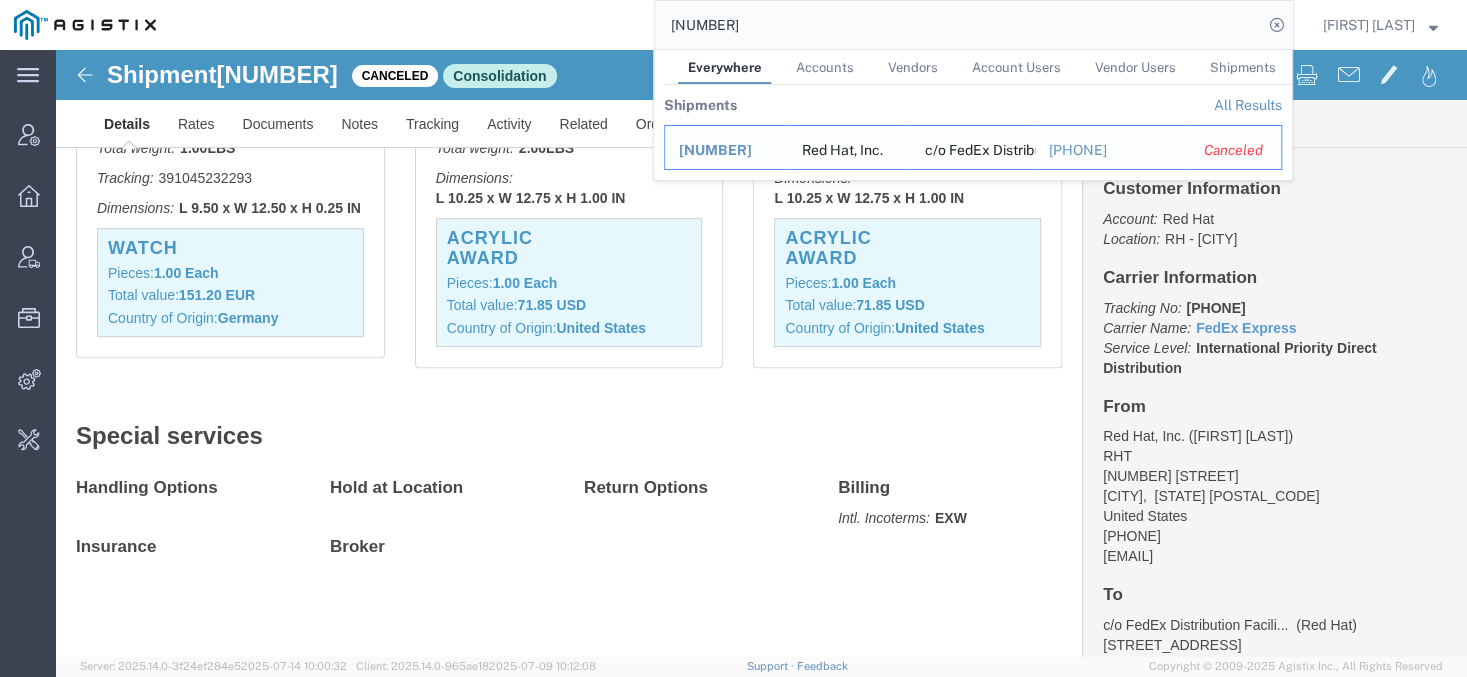 click on "56193400" at bounding box center (715, 150) 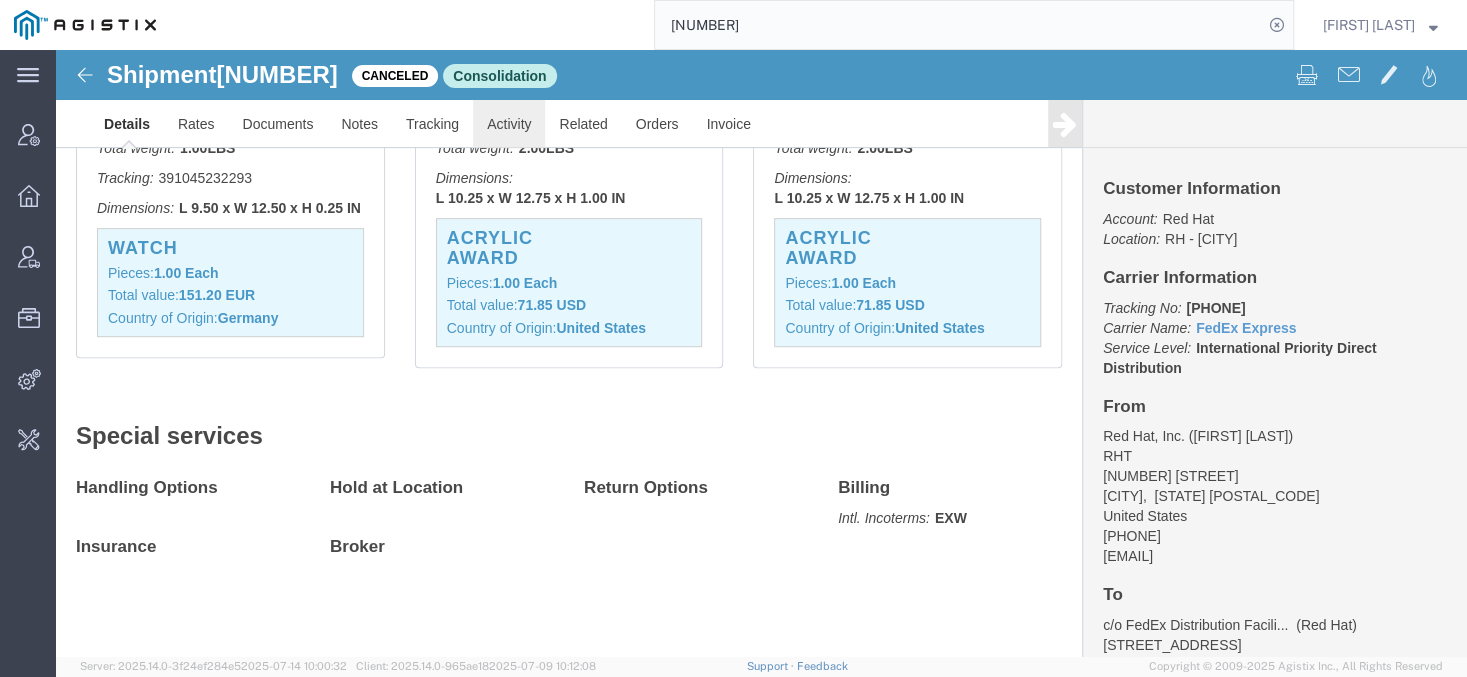 click on "Activity" 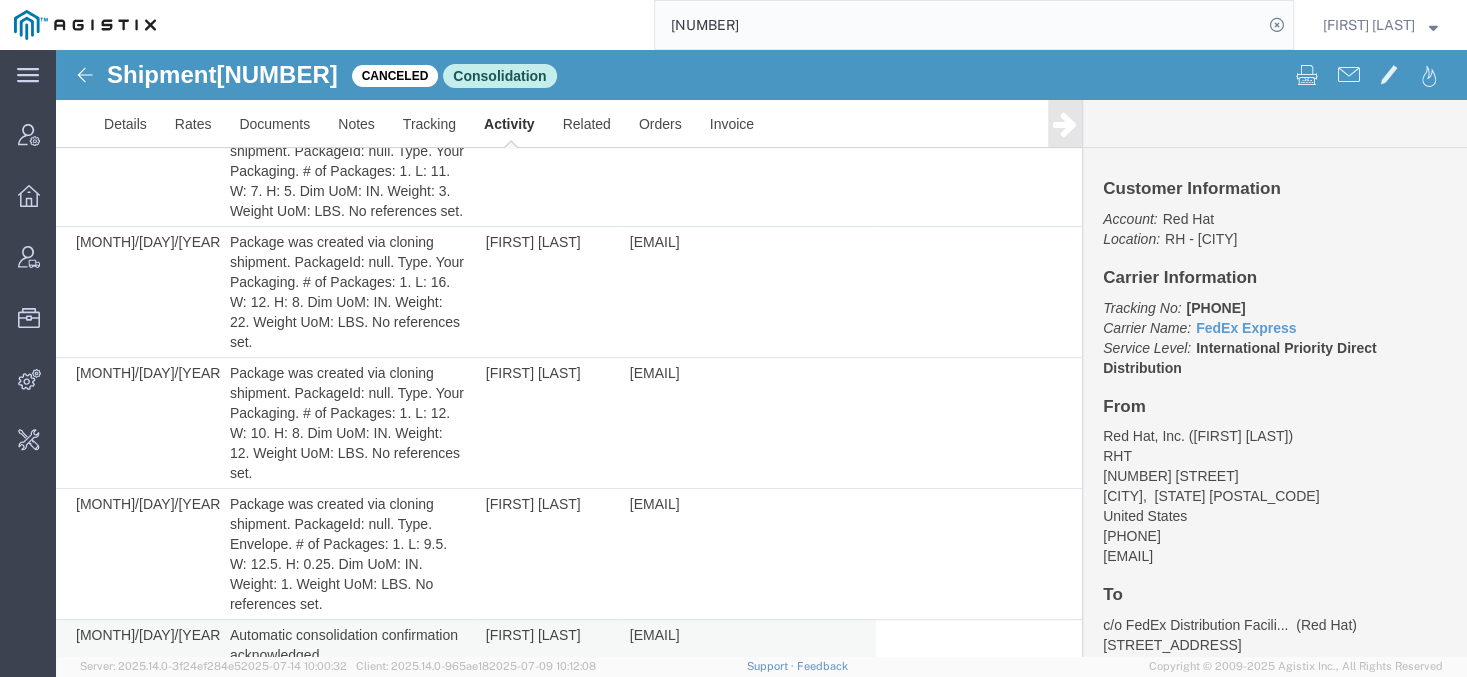 scroll, scrollTop: 0, scrollLeft: 0, axis: both 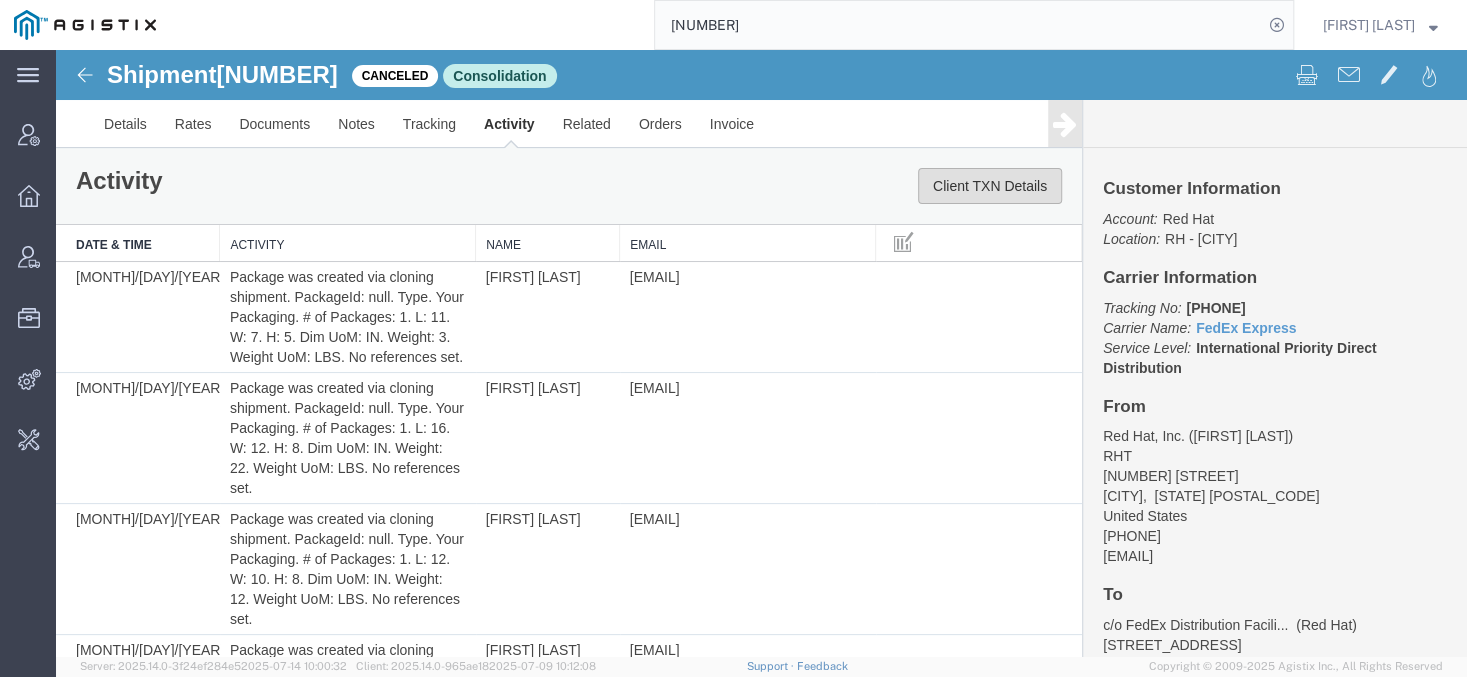 click on "Client TXN Details" at bounding box center (990, 186) 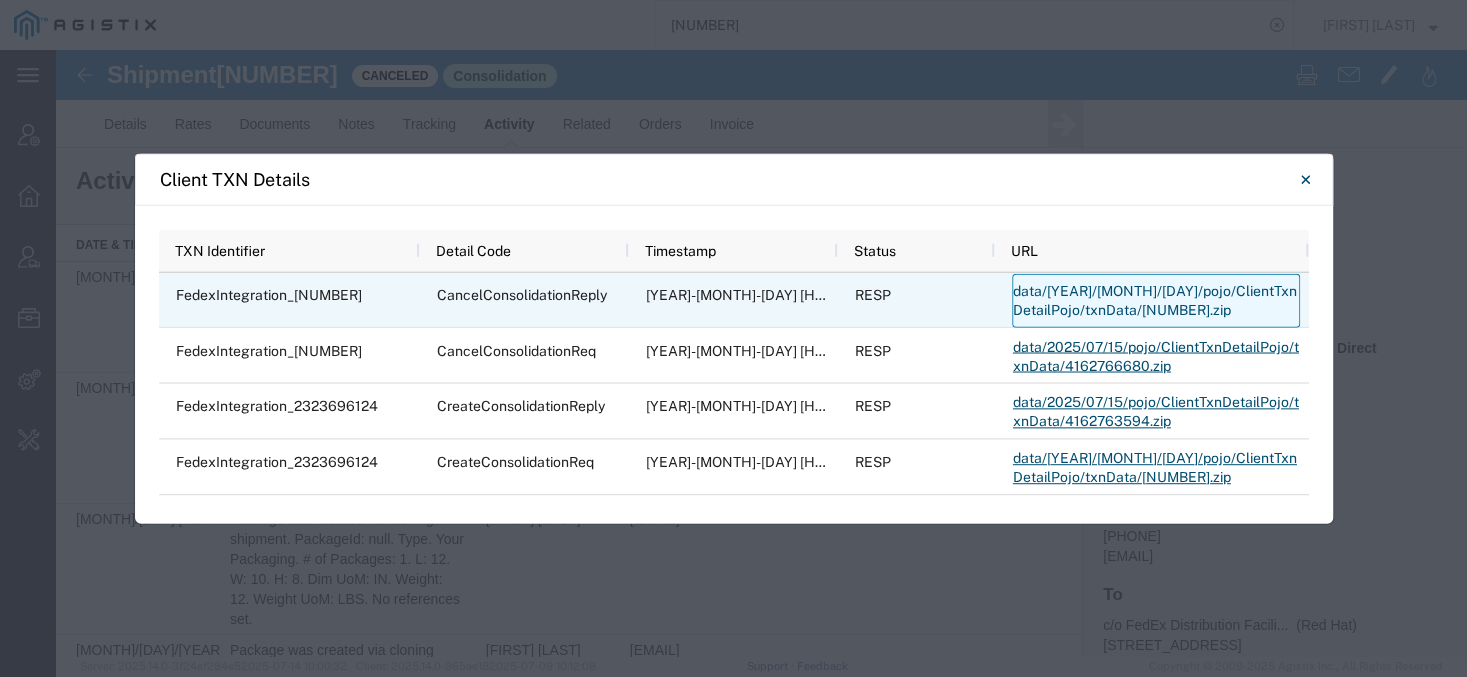 click on "data/2025/07/15/pojo/ClientTxnDetailPojo/txnData/4162766681.zip" 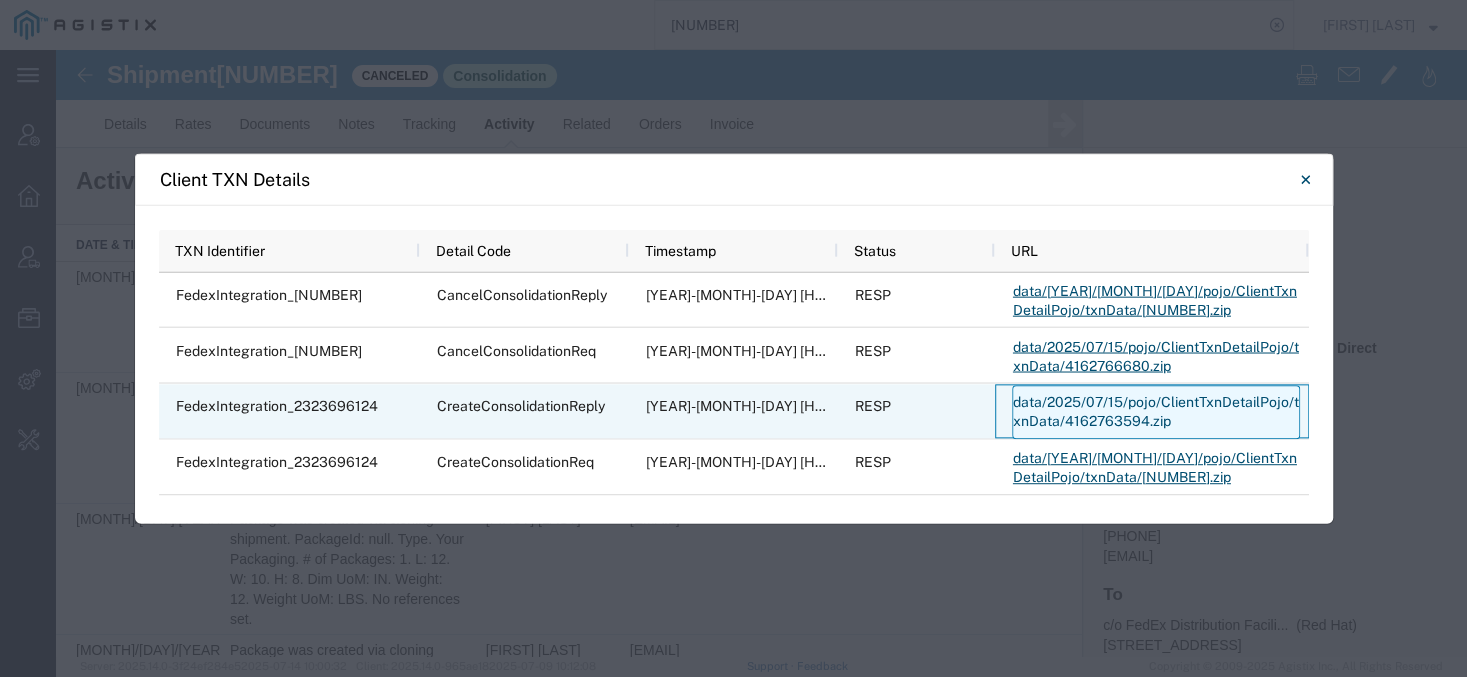 click on "data/2025/07/15/pojo/ClientTxnDetailPojo/txnData/4162763594.zip" 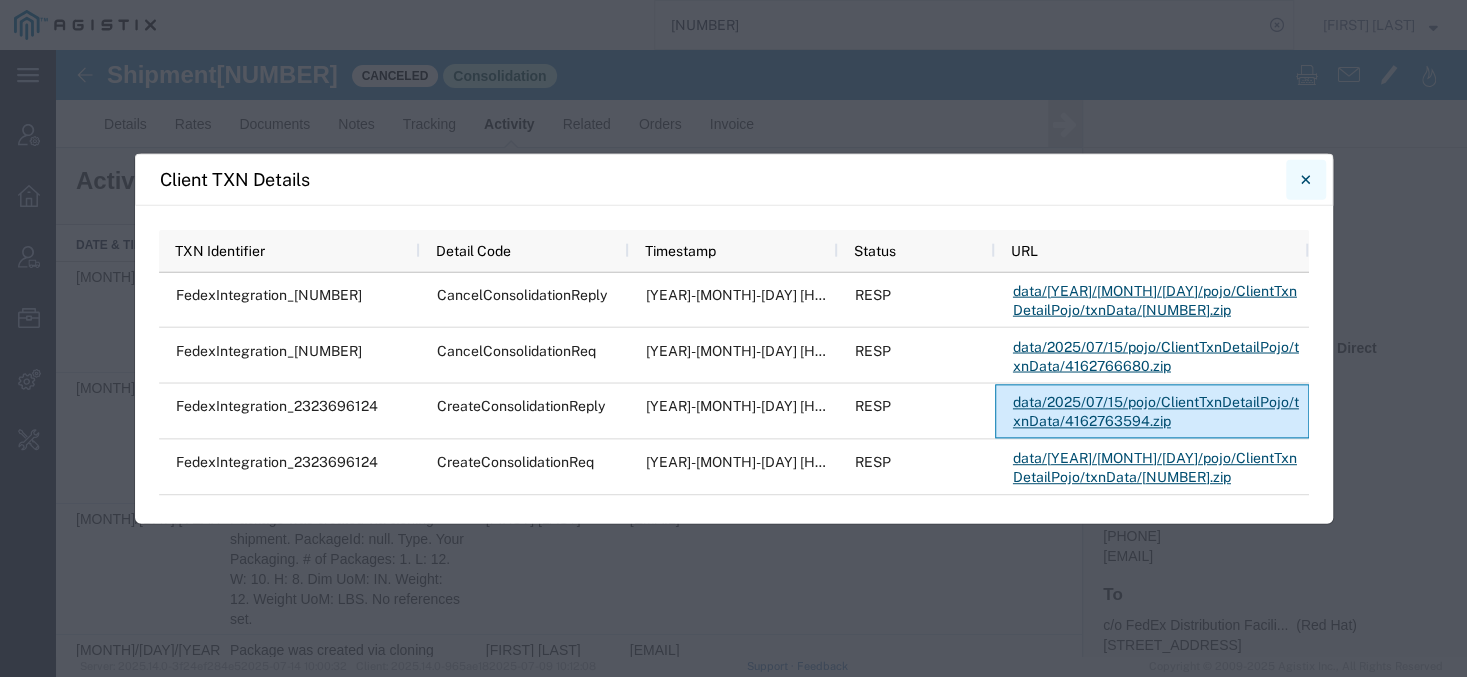 click 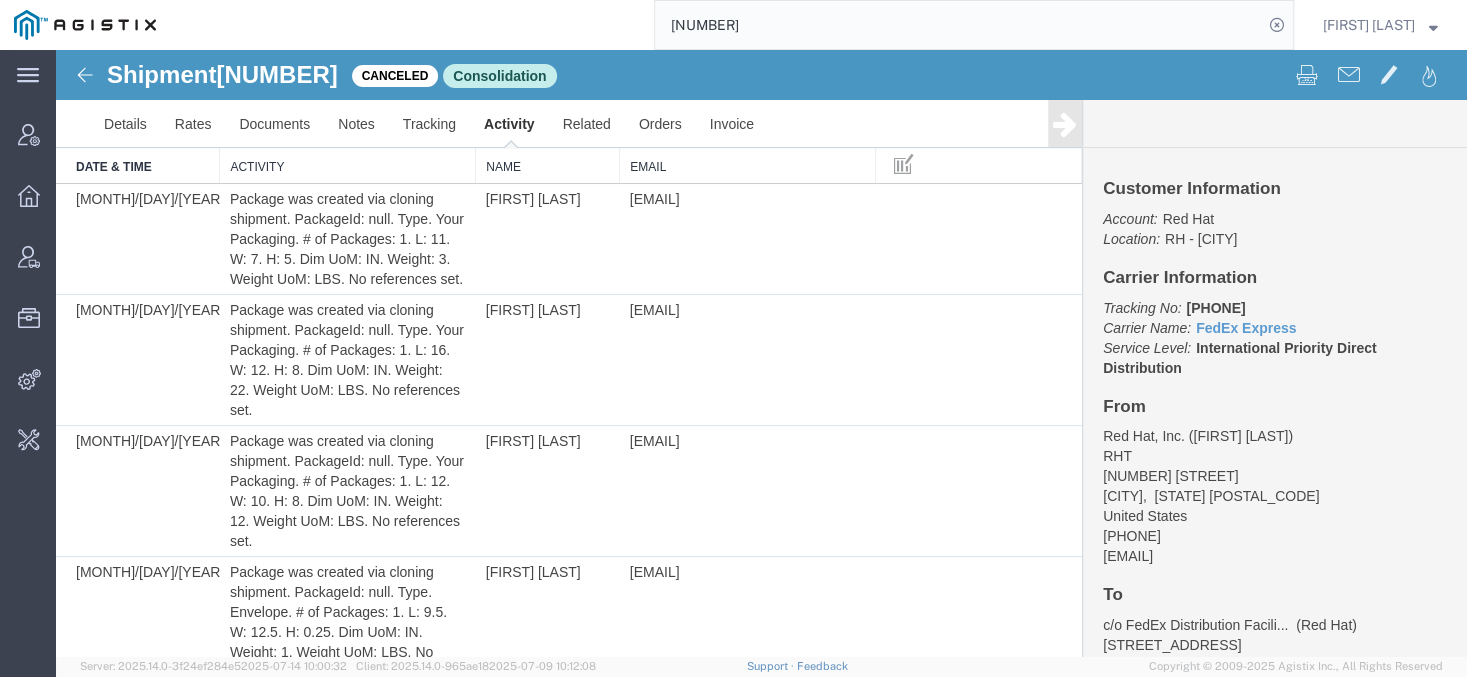 scroll, scrollTop: 0, scrollLeft: 0, axis: both 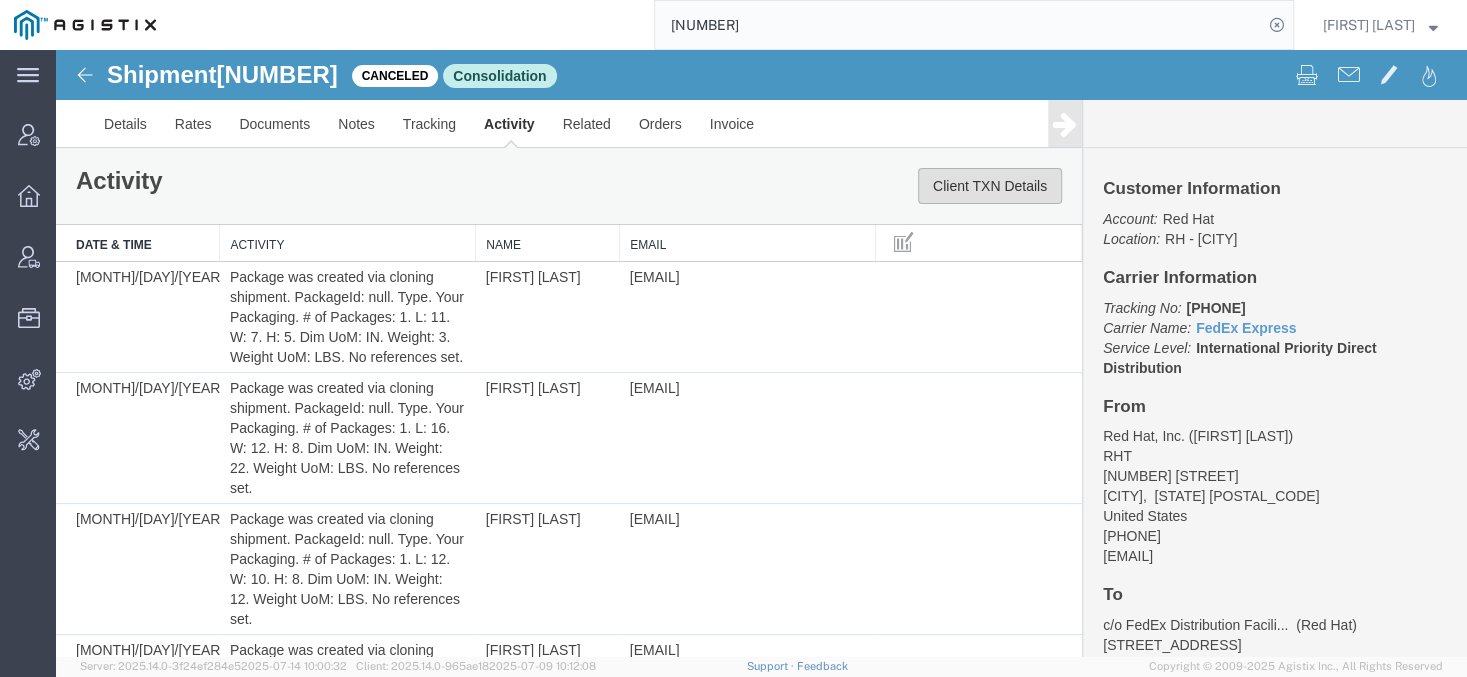 click on "Client TXN Details" at bounding box center (990, 186) 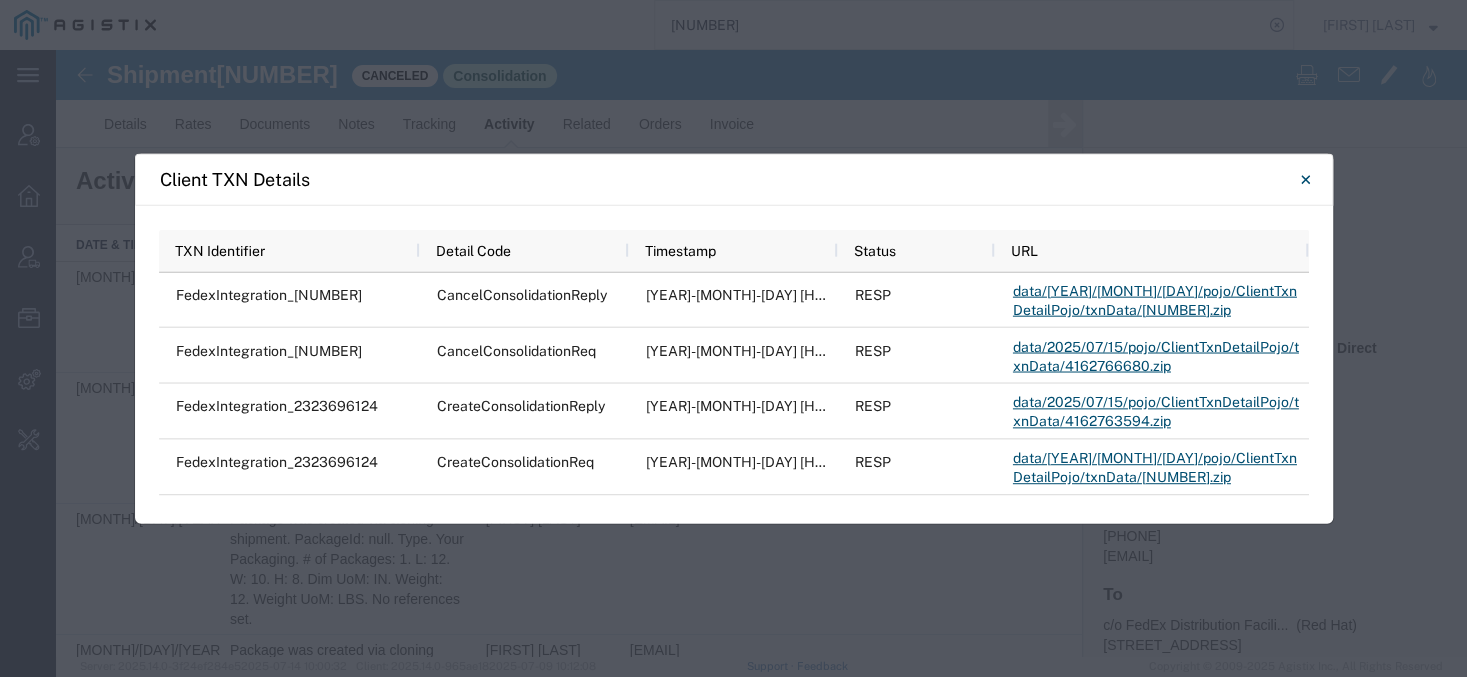 click on "Client TXN Details" 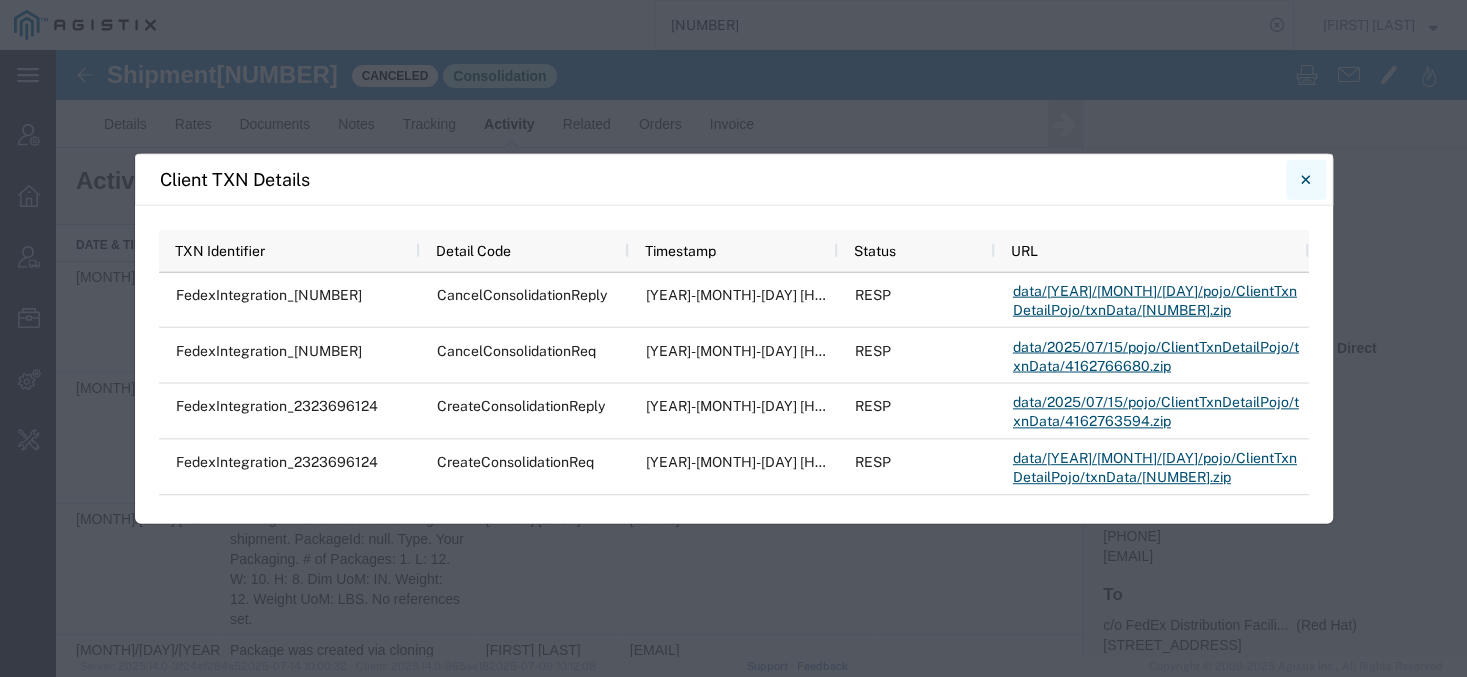 click 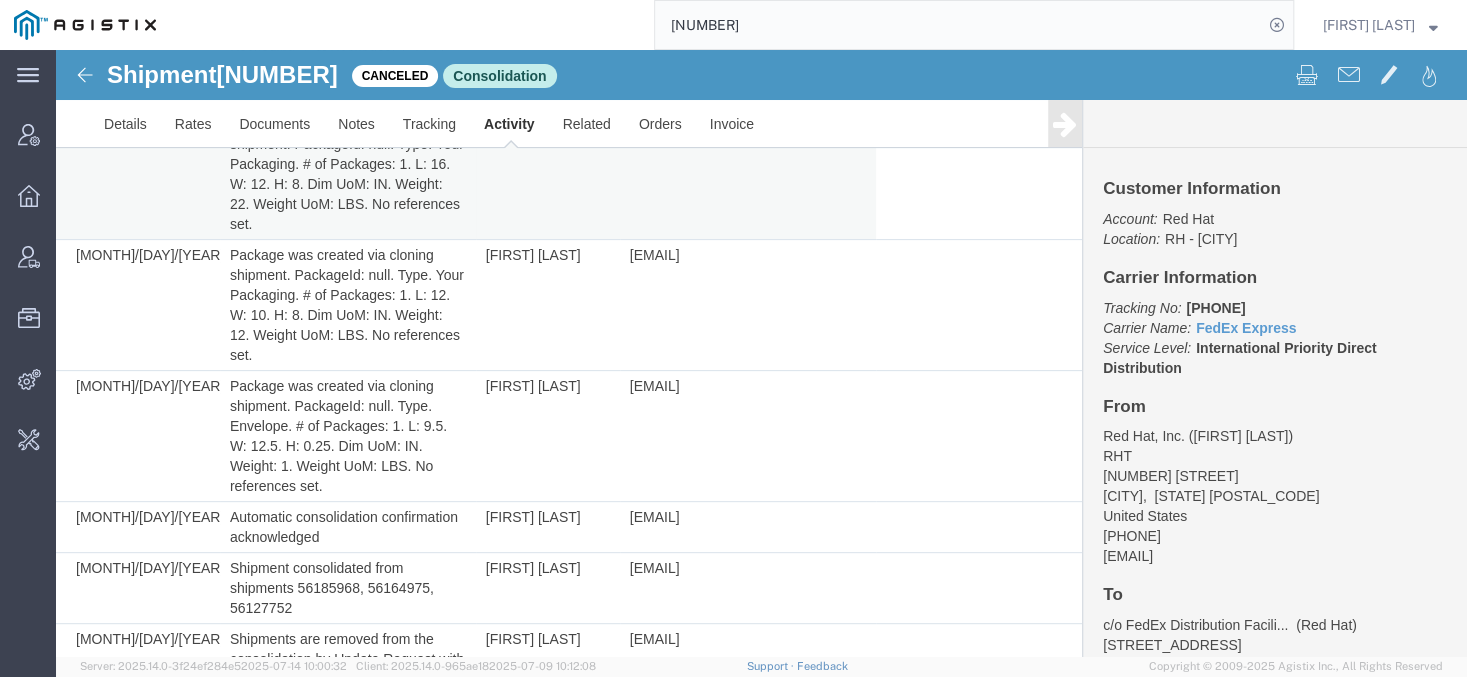 scroll, scrollTop: 0, scrollLeft: 0, axis: both 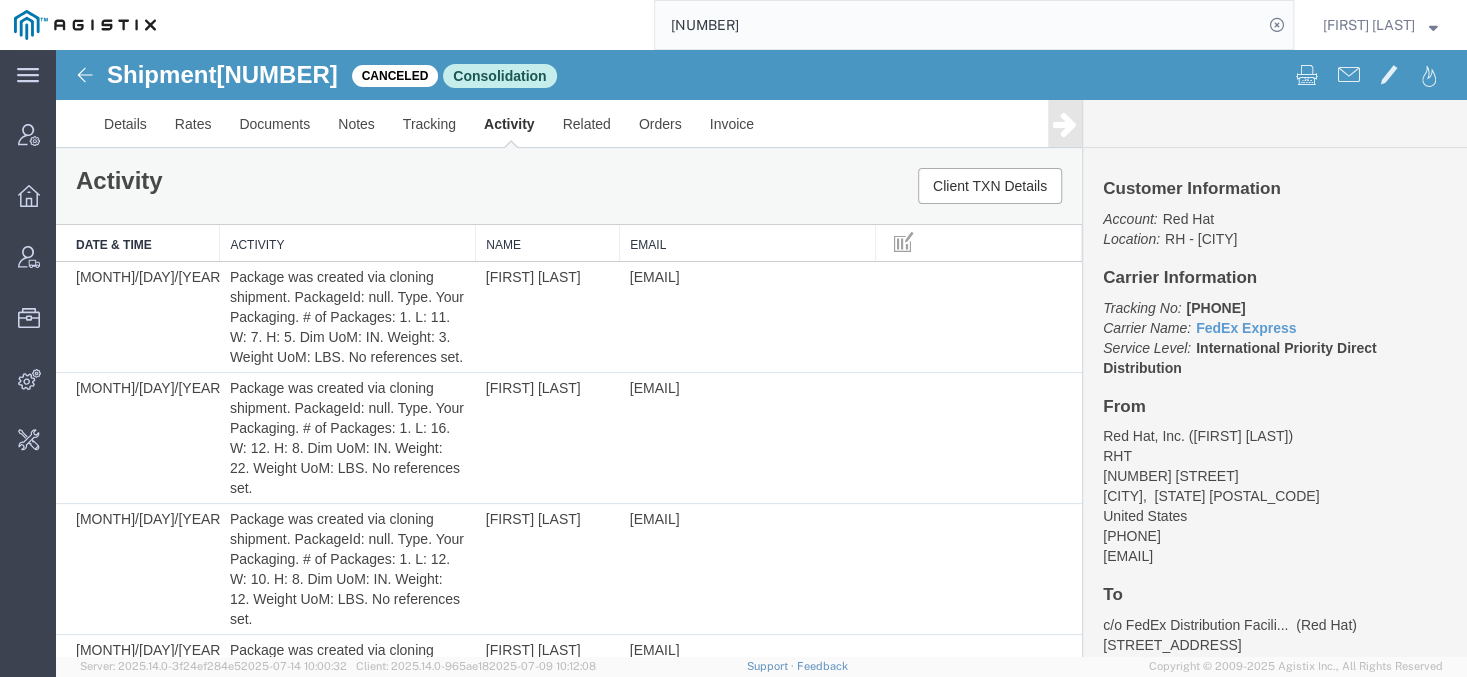 click on "56193400" 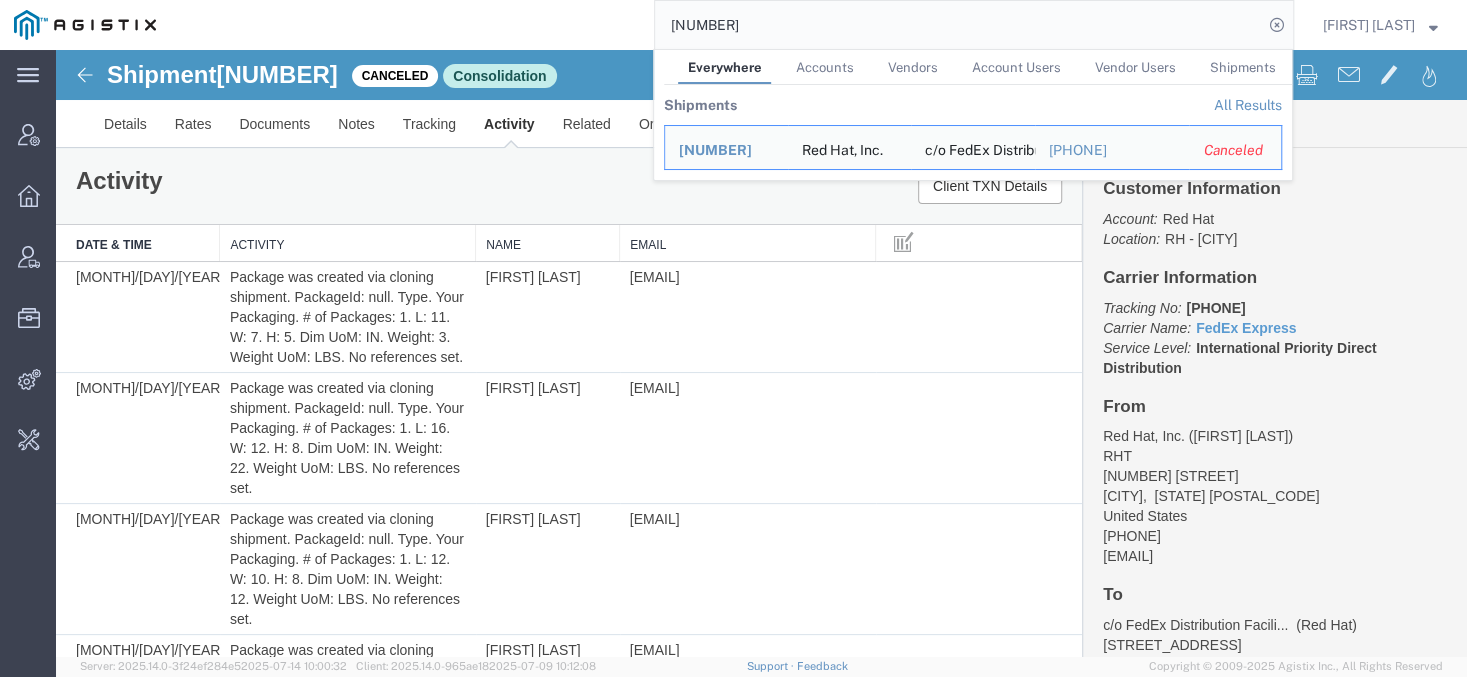 click on "56193400" 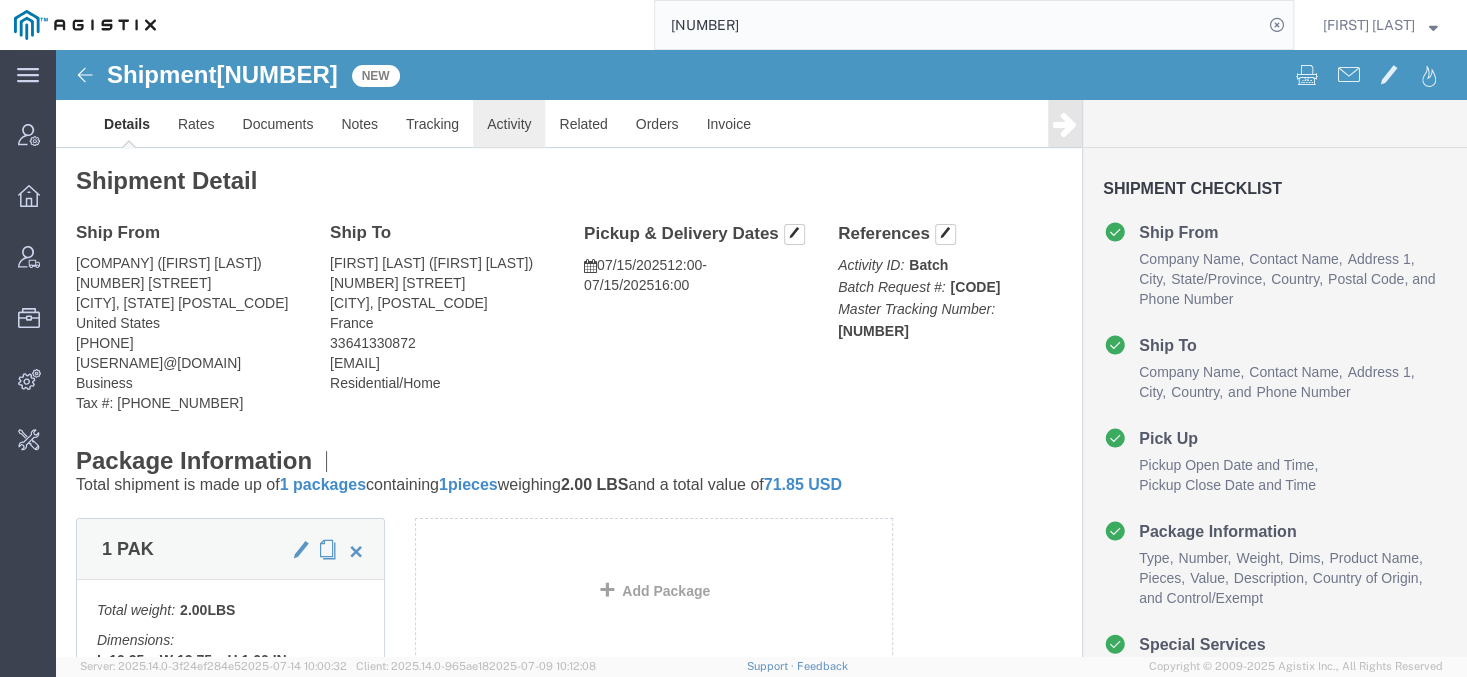 click on "Activity" 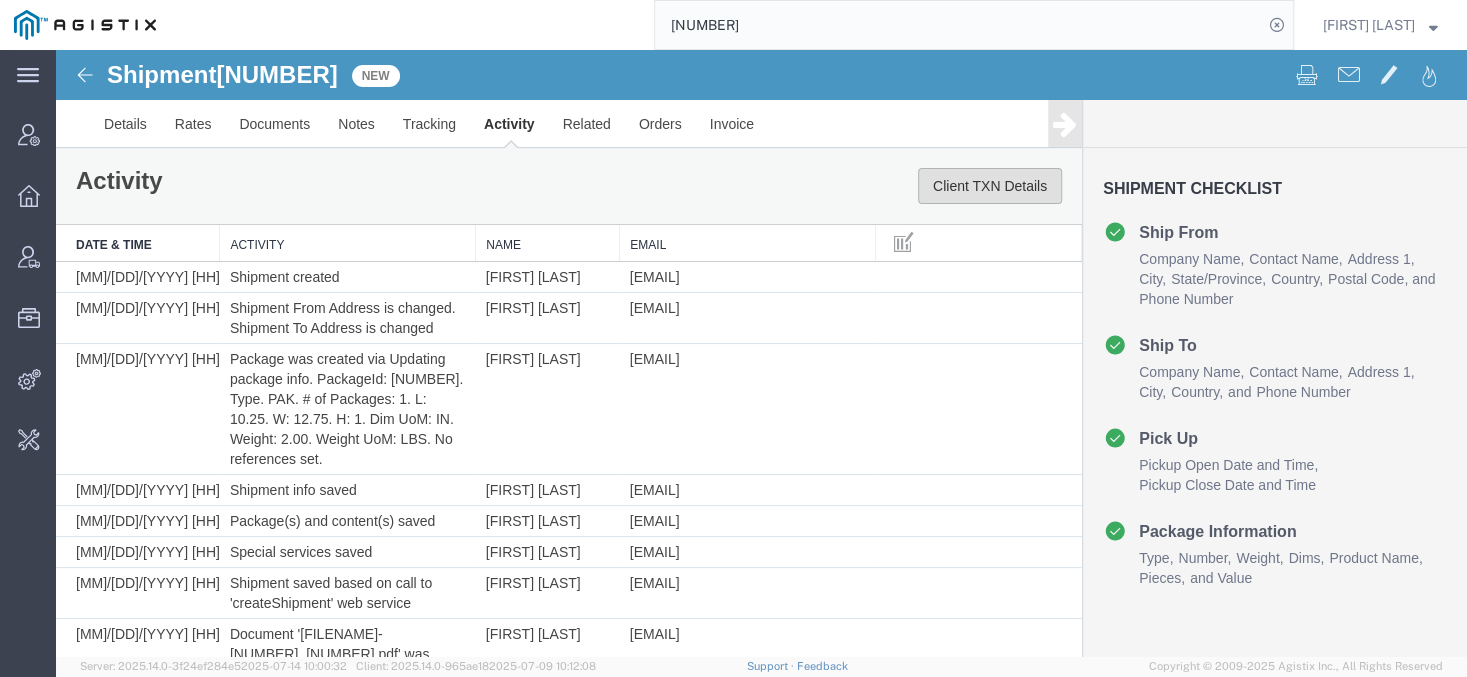 click on "Client TXN Details" at bounding box center (990, 186) 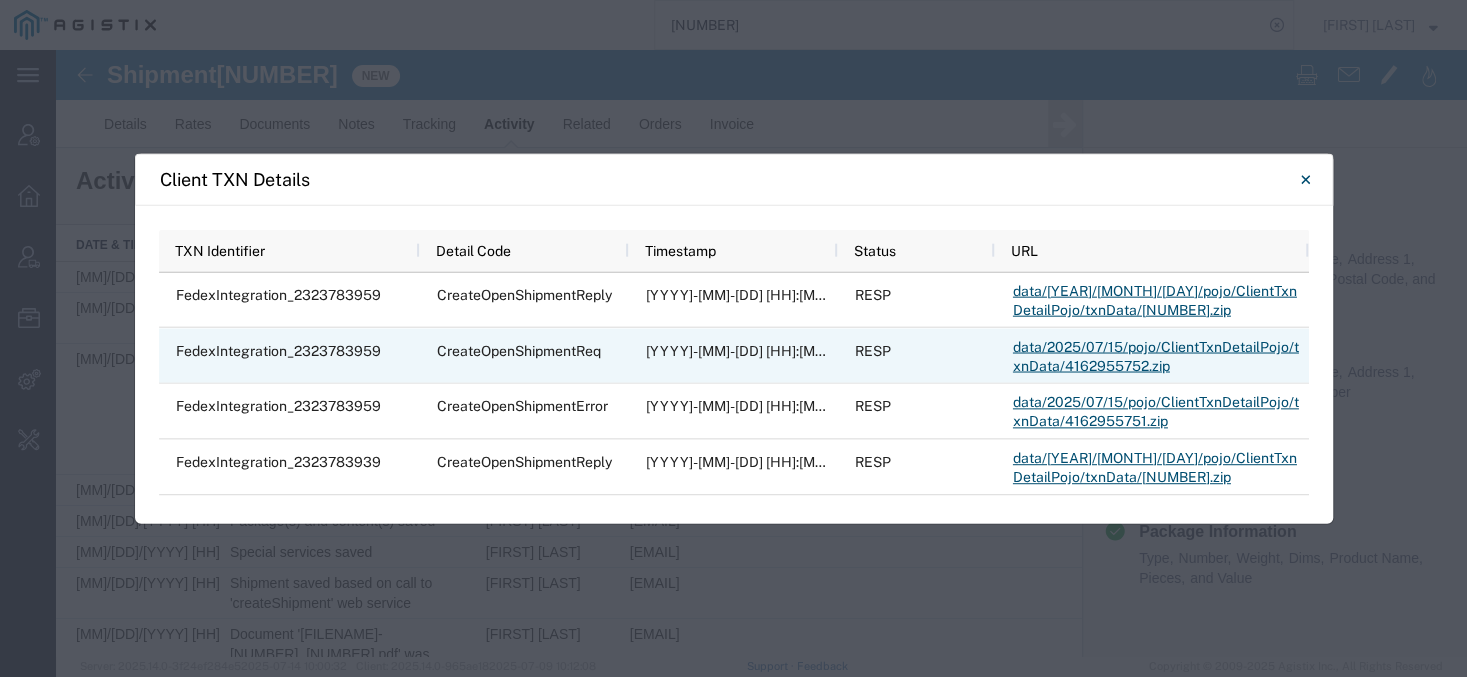 scroll, scrollTop: 6, scrollLeft: 0, axis: vertical 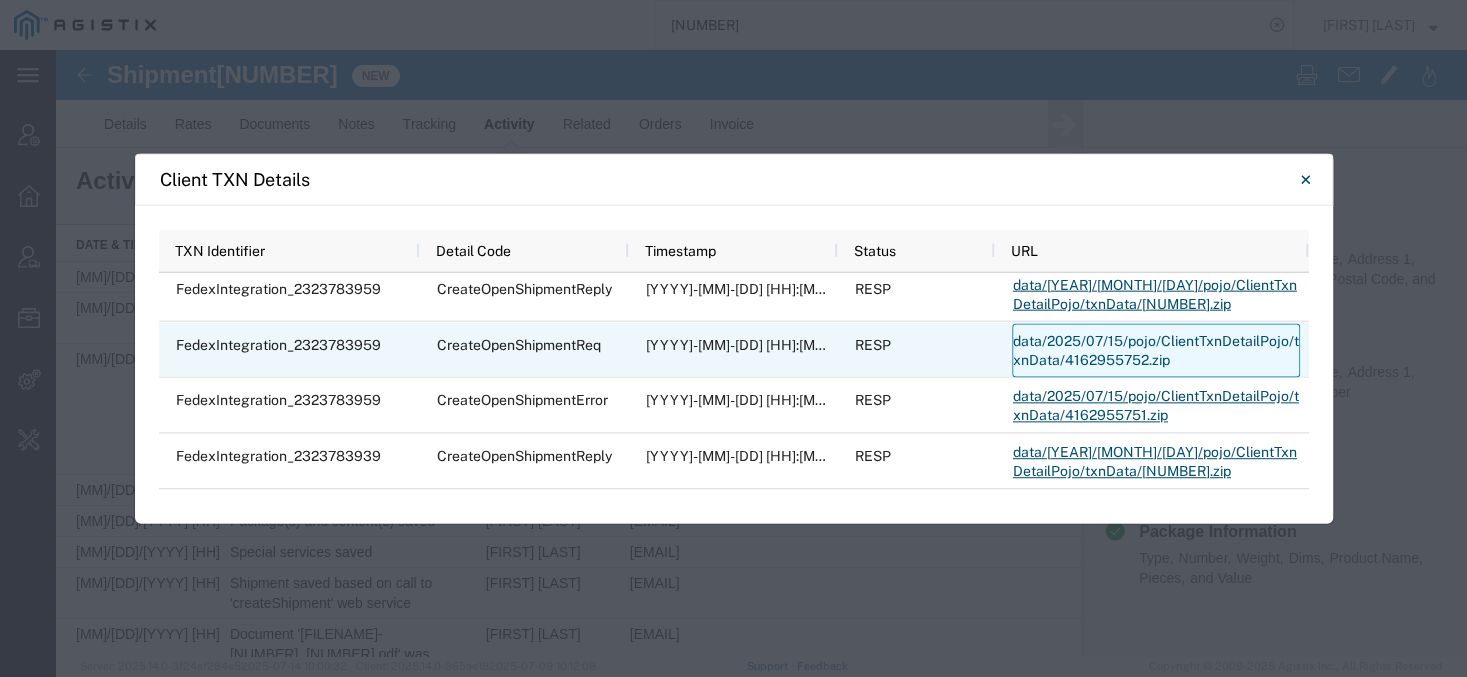 click on "data/2025/07/15/pojo/ClientTxnDetailPojo/txnData/4162955752.zip" 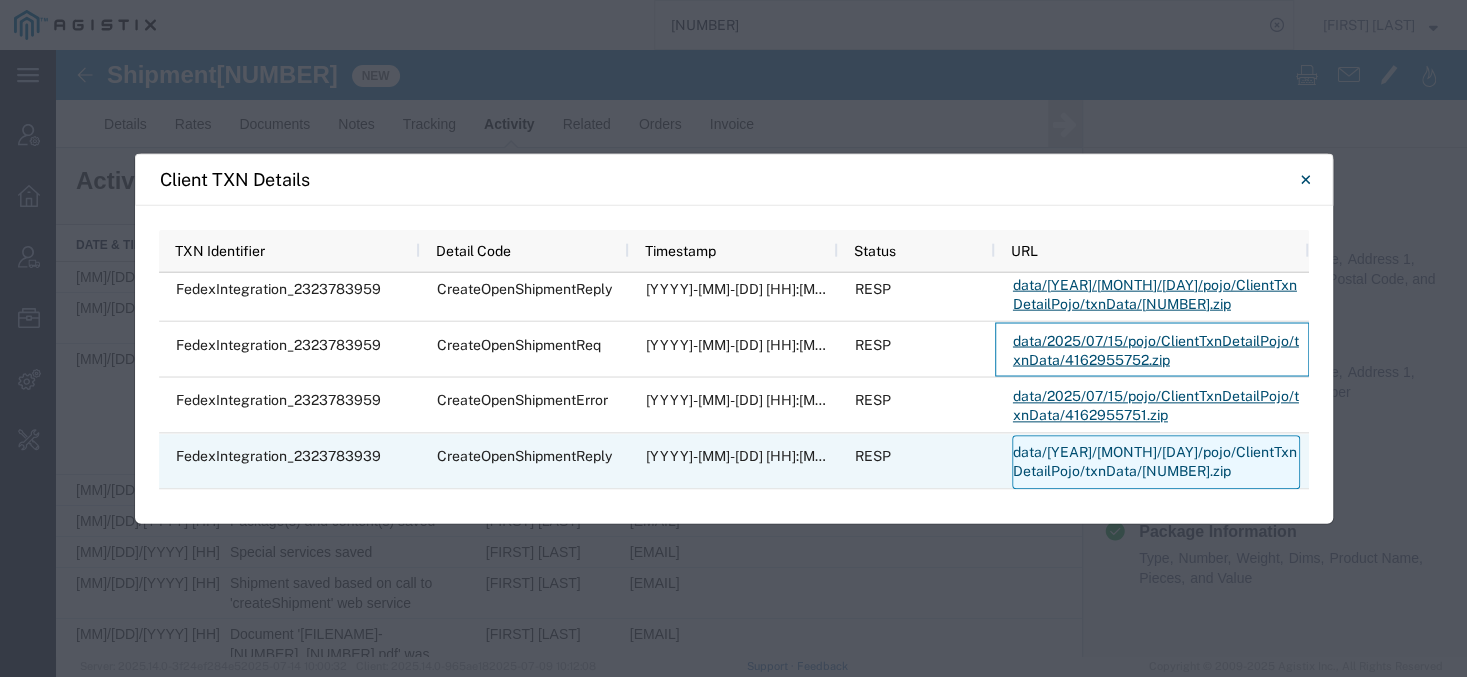 scroll, scrollTop: 123, scrollLeft: 0, axis: vertical 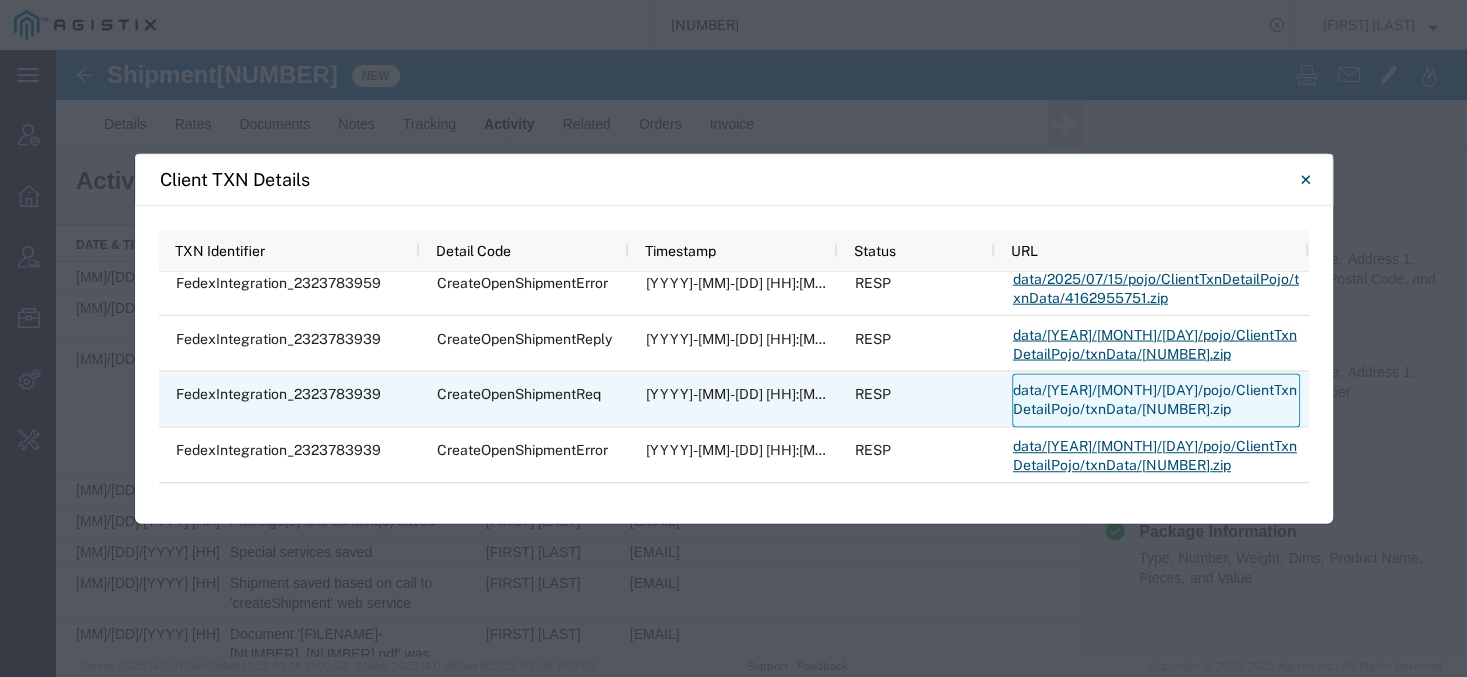 click on "data/2025/07/15/pojo/ClientTxnDetailPojo/txnData/4162954155.zip" 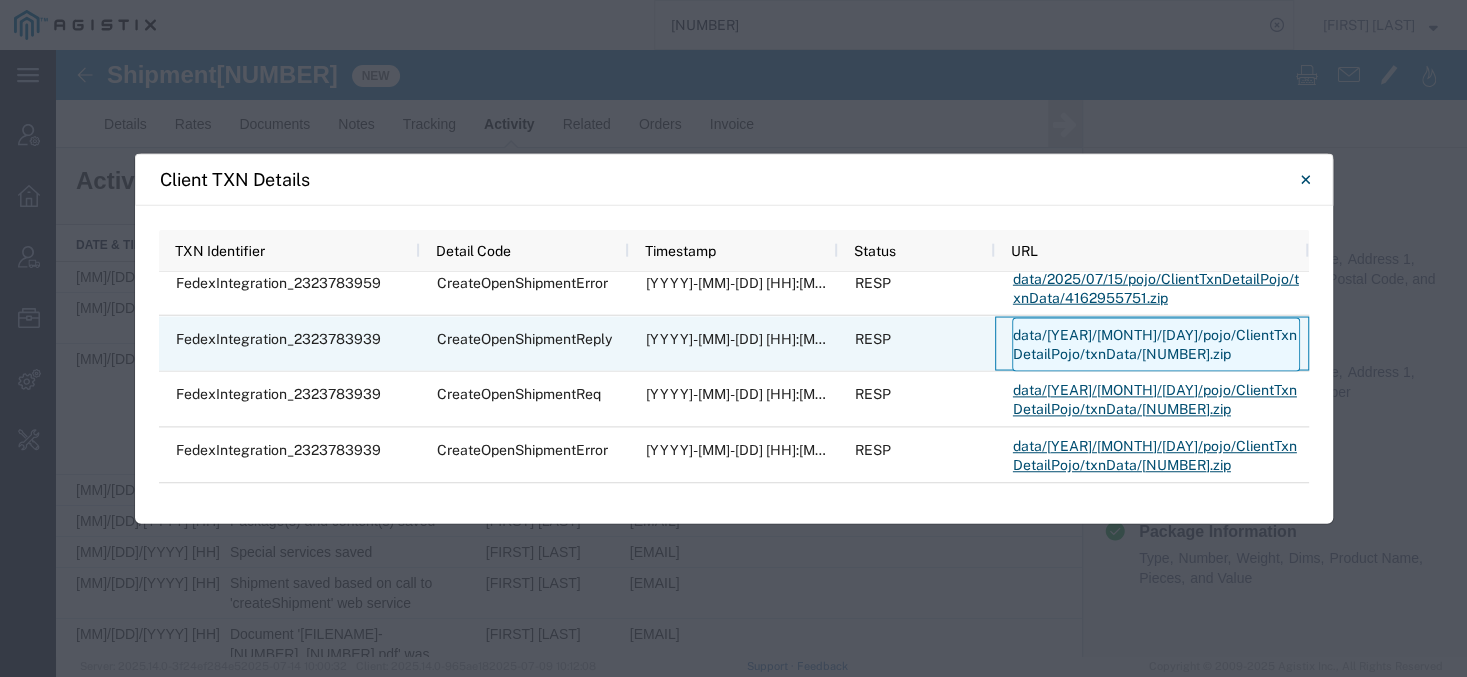 click on "data/2025/07/15/pojo/ClientTxnDetailPojo/txnData/4162954156.zip" 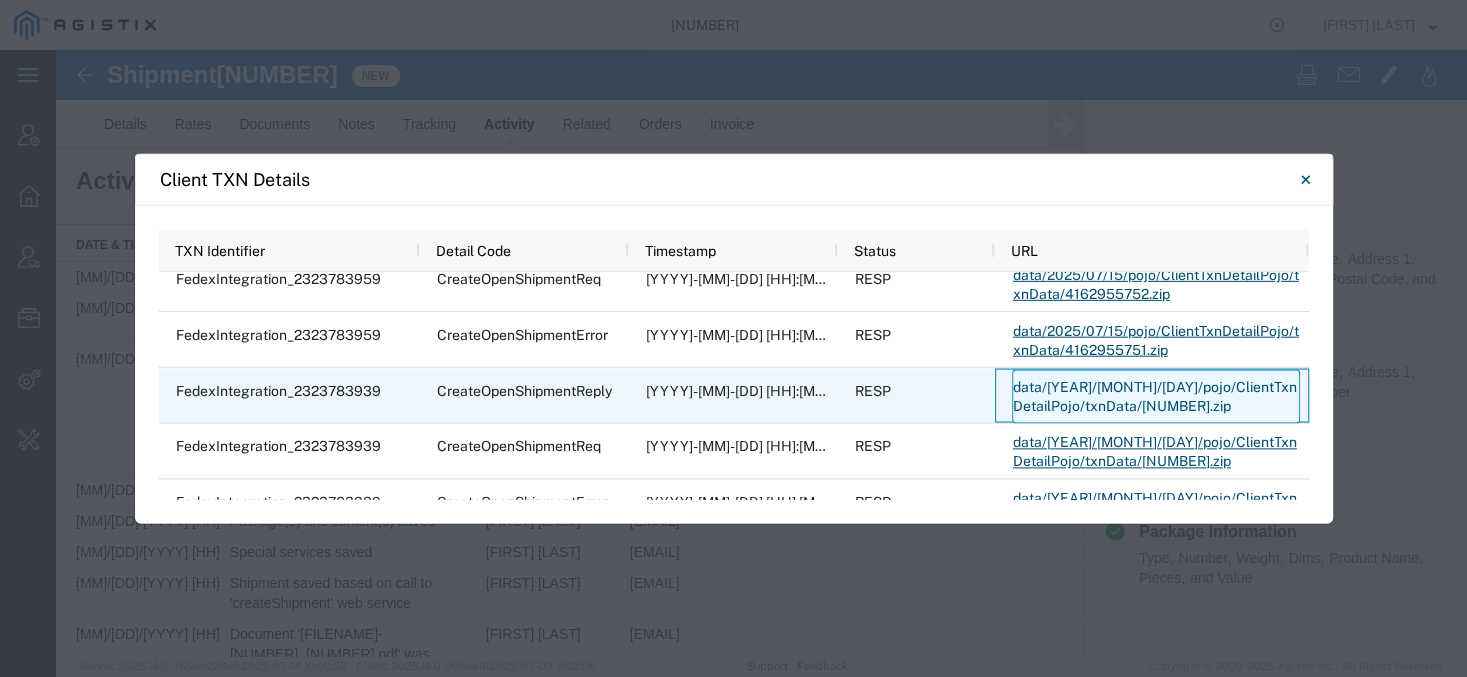 scroll, scrollTop: 44, scrollLeft: 0, axis: vertical 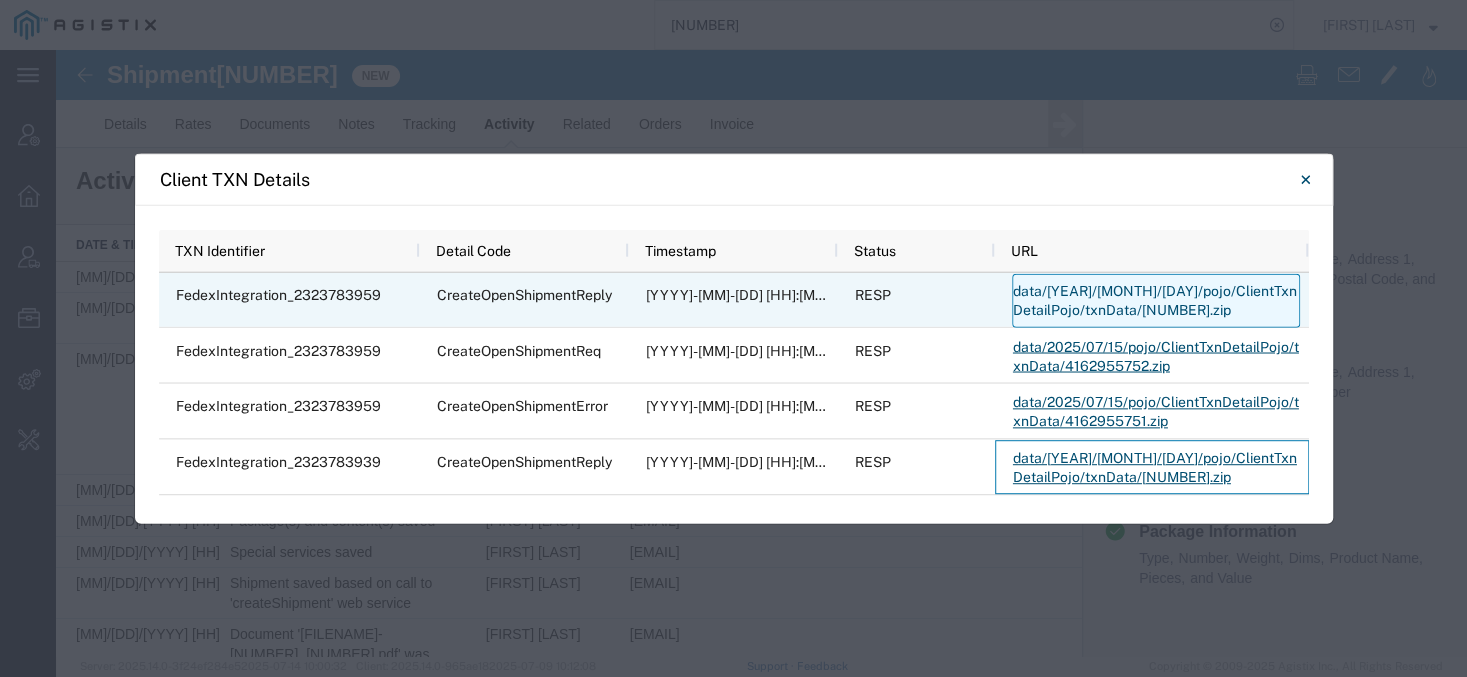 click on "data/2025/07/15/pojo/ClientTxnDetailPojo/txnData/4162955753.zip" 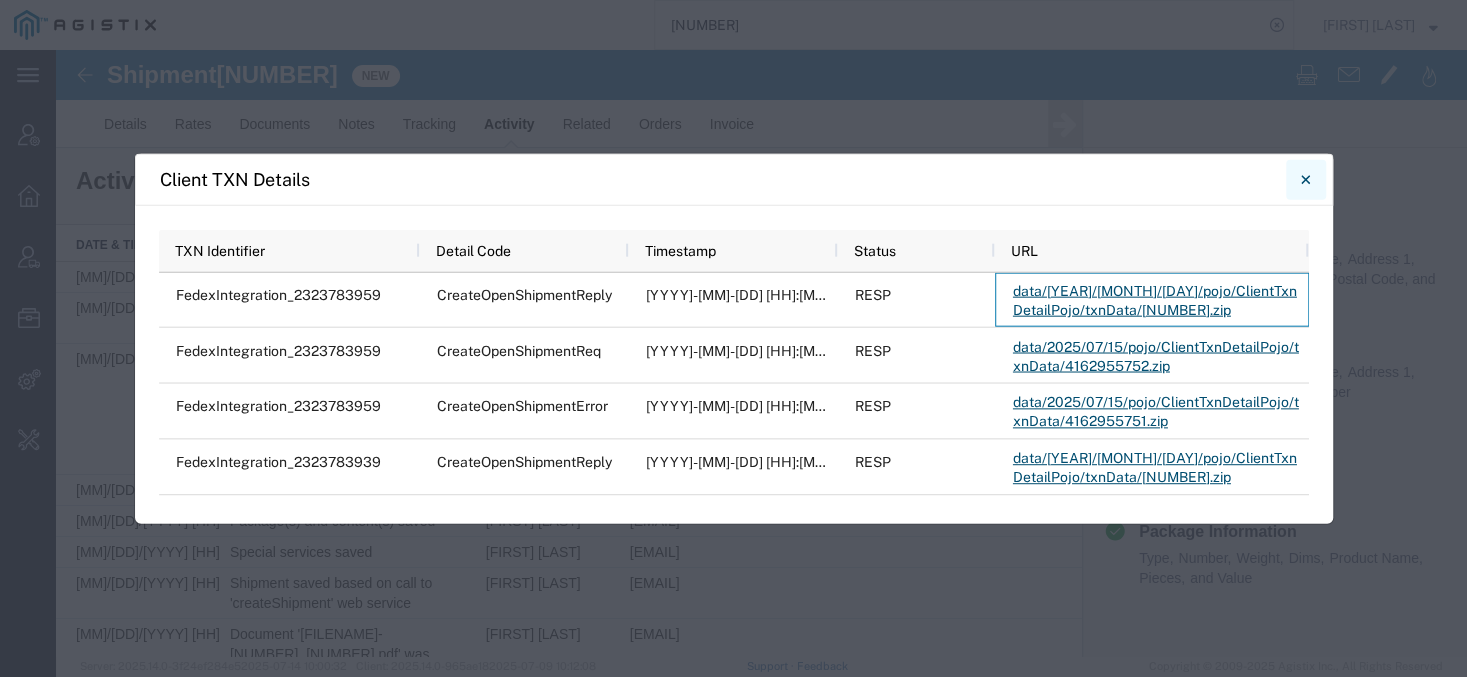 click 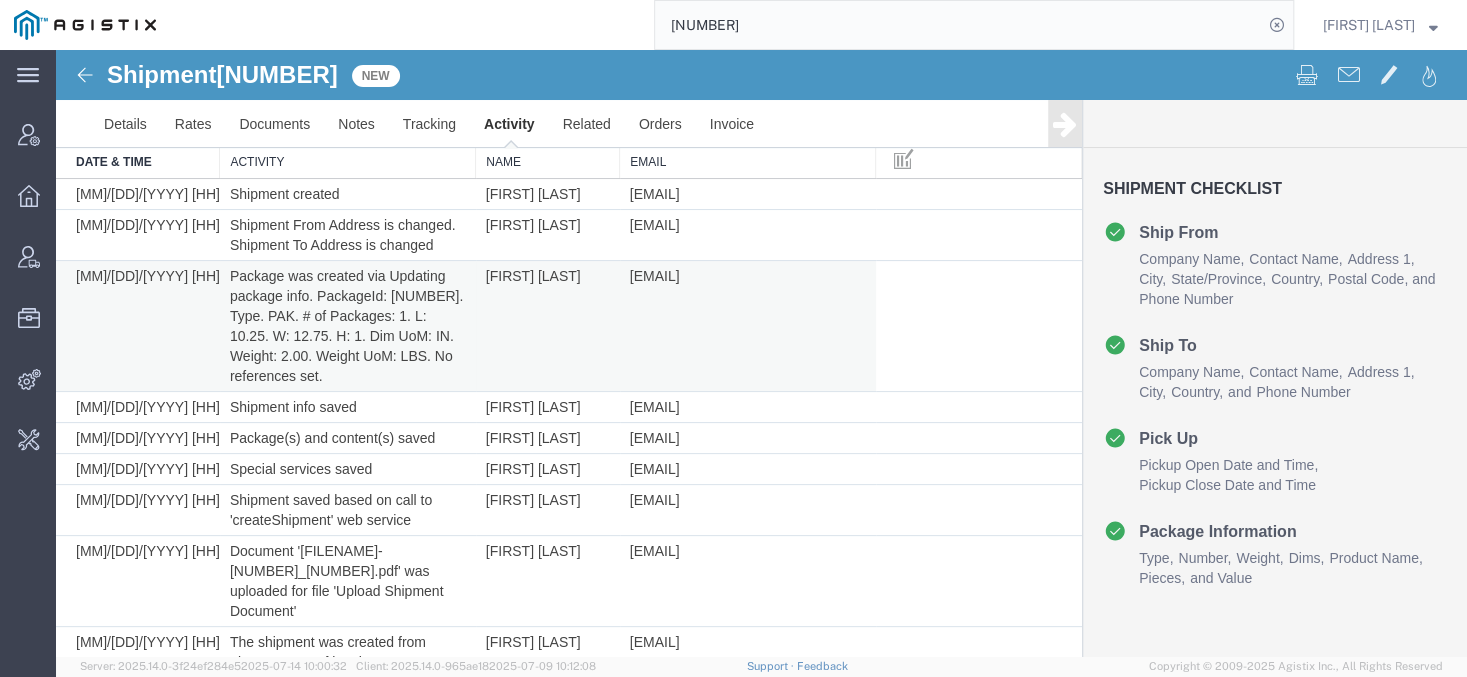 scroll, scrollTop: 0, scrollLeft: 0, axis: both 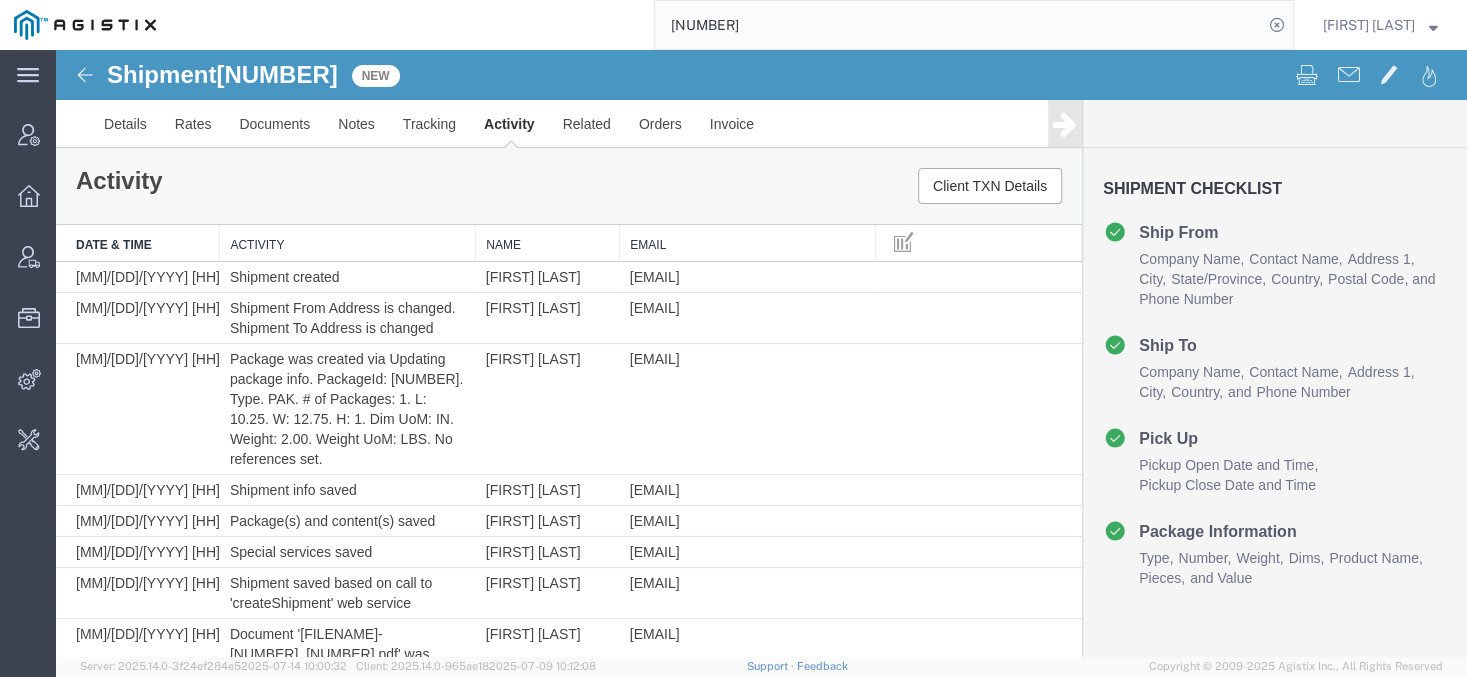 click on "[NUMBER]" 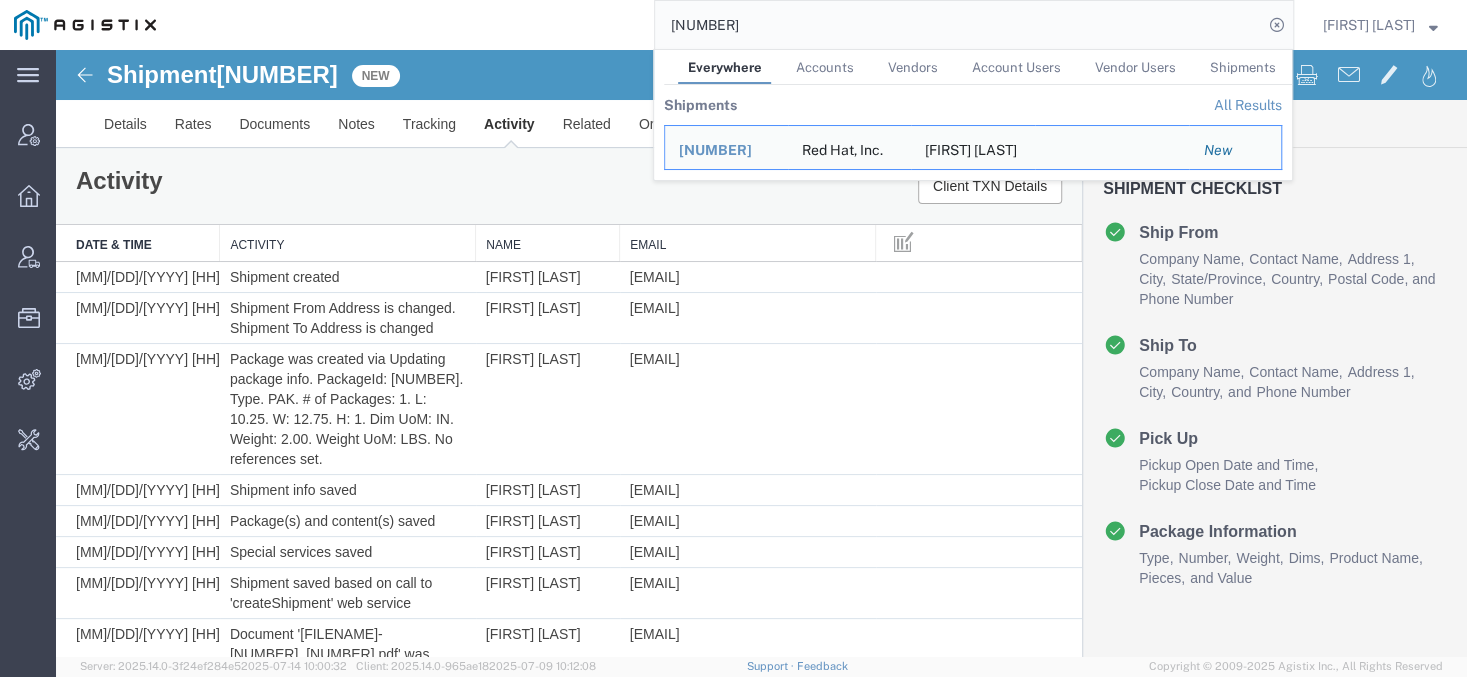click on "[NUMBER]" 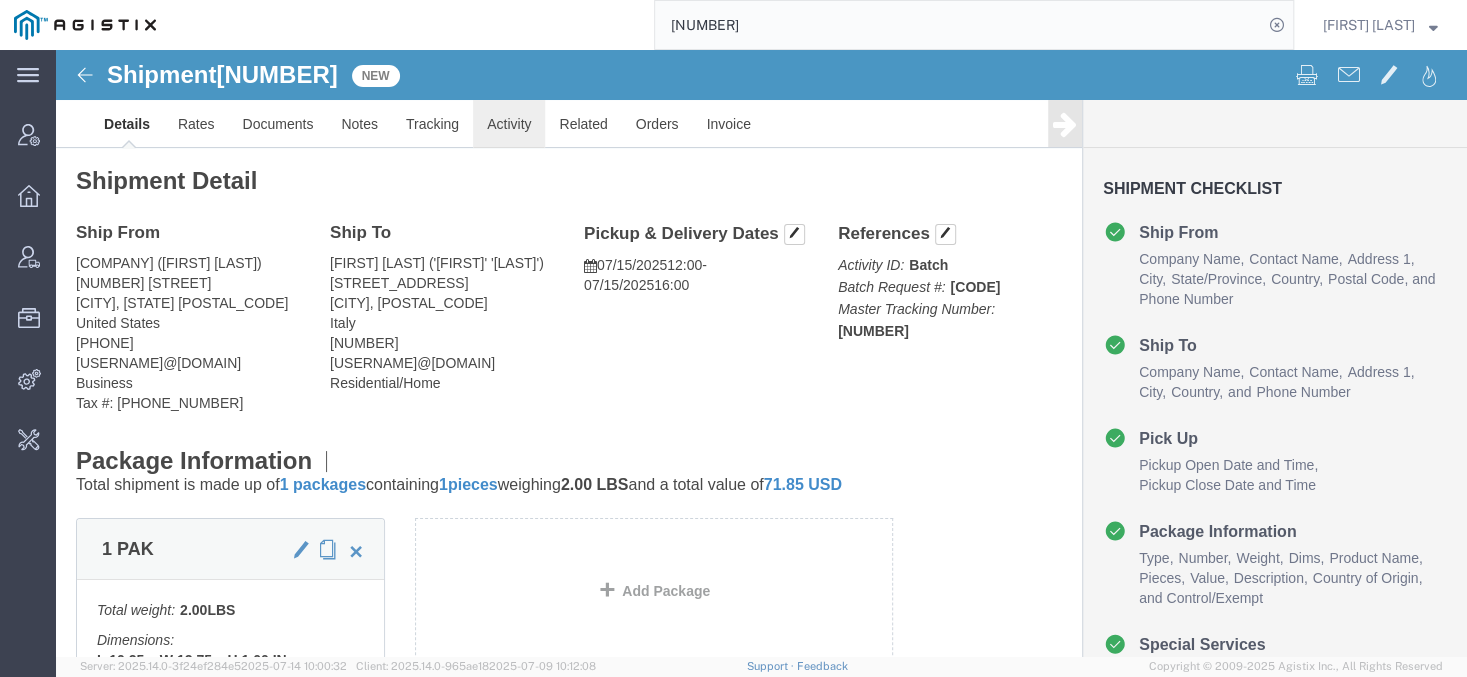 click on "Activity" 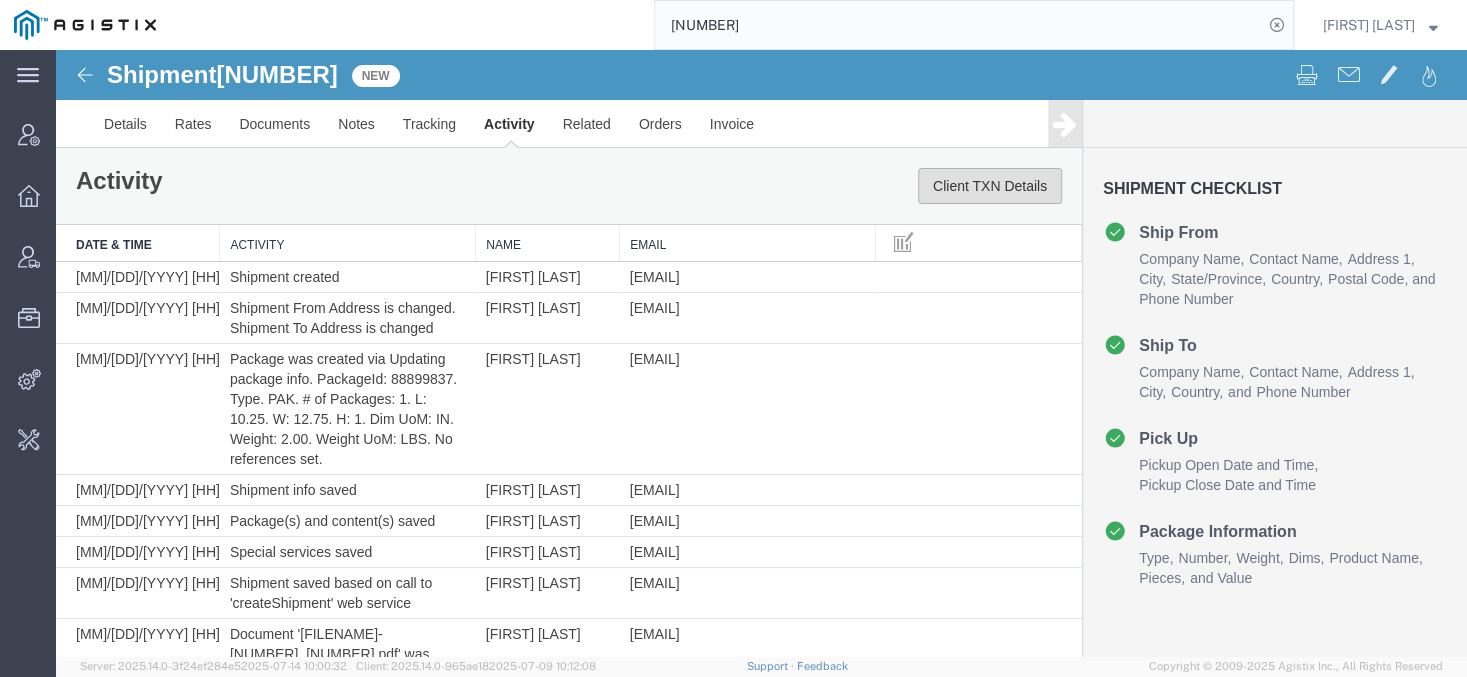 click on "Client TXN Details" at bounding box center (990, 186) 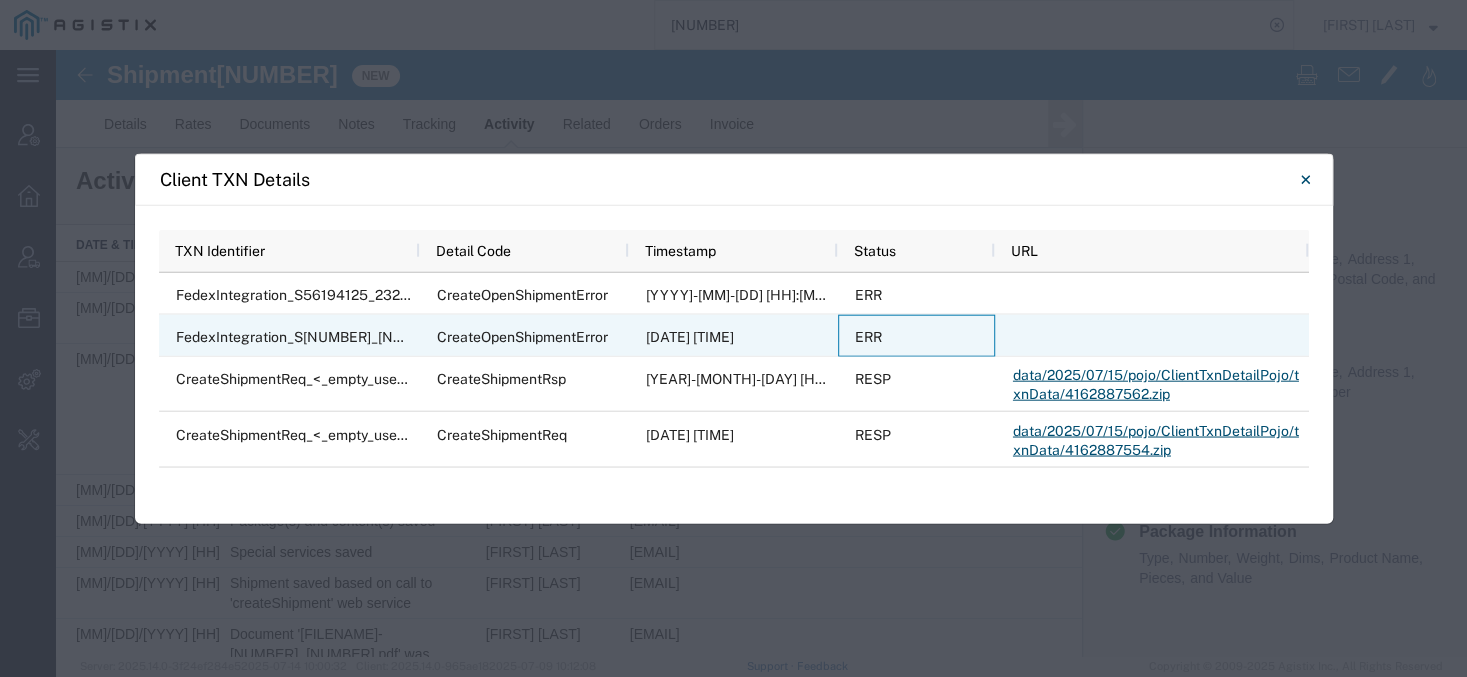 click on "ERR" 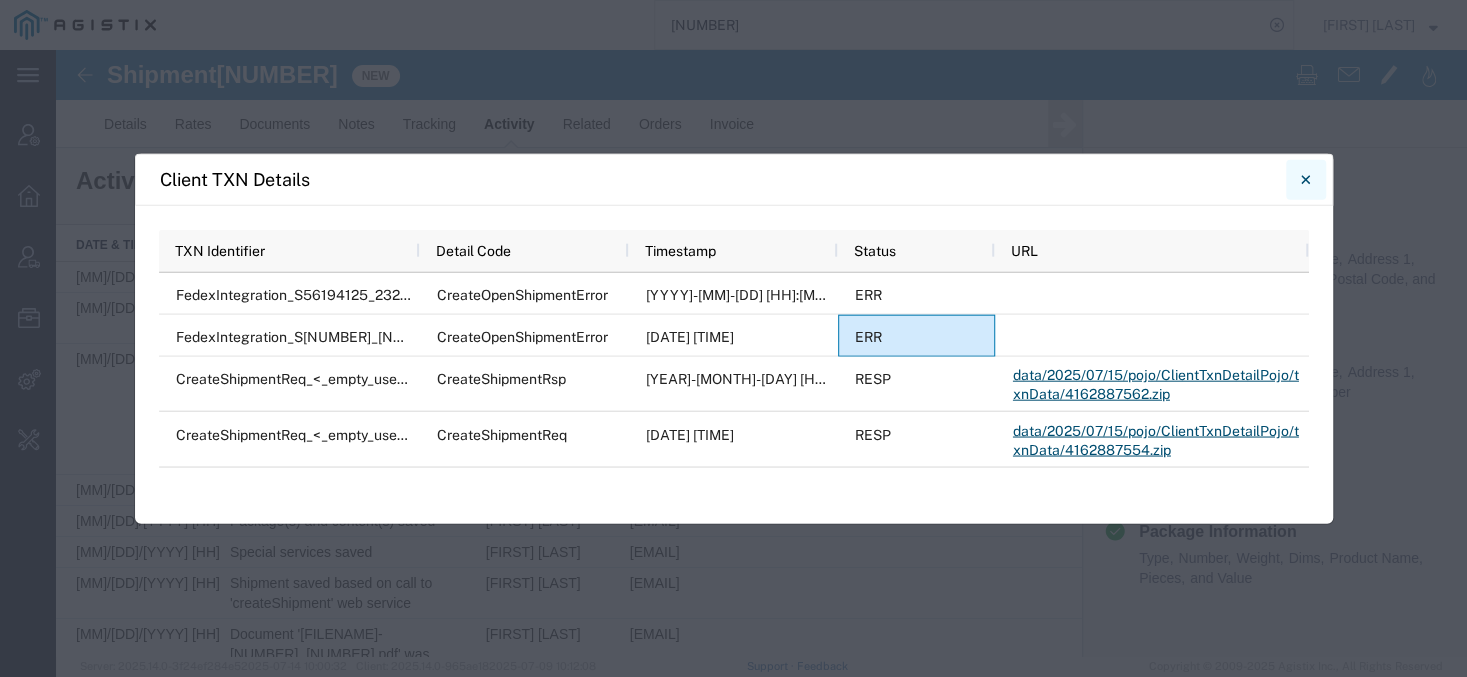 drag, startPoint x: 1304, startPoint y: 170, endPoint x: 1221, endPoint y: 86, distance: 118.08895 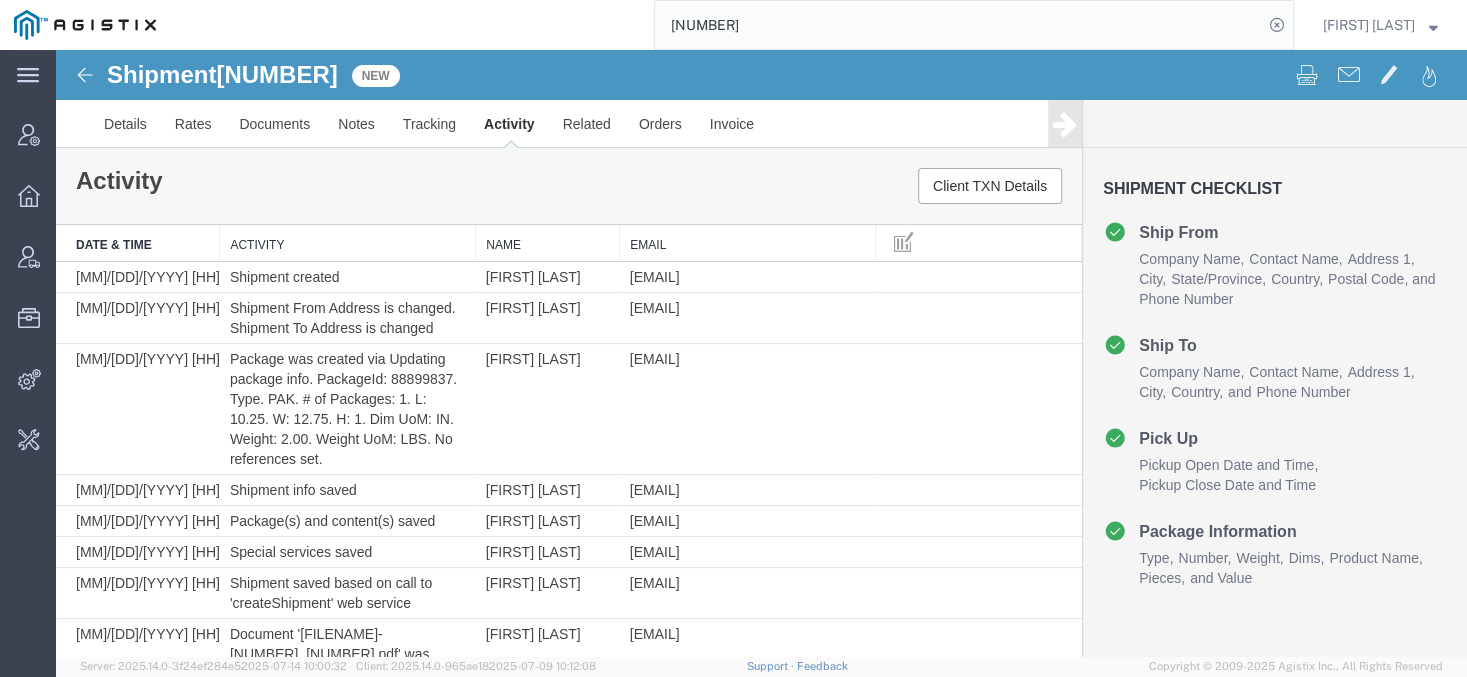 click on "56194125" 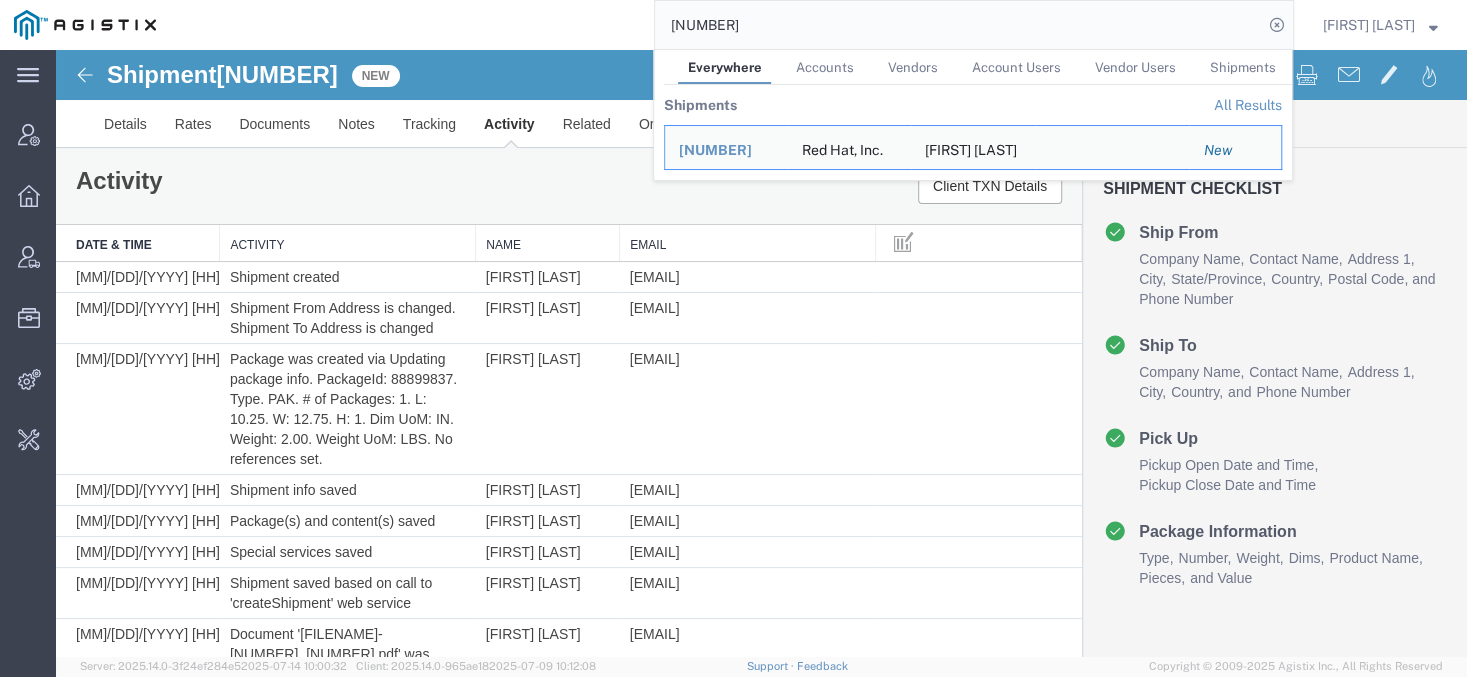 click on "56194125" 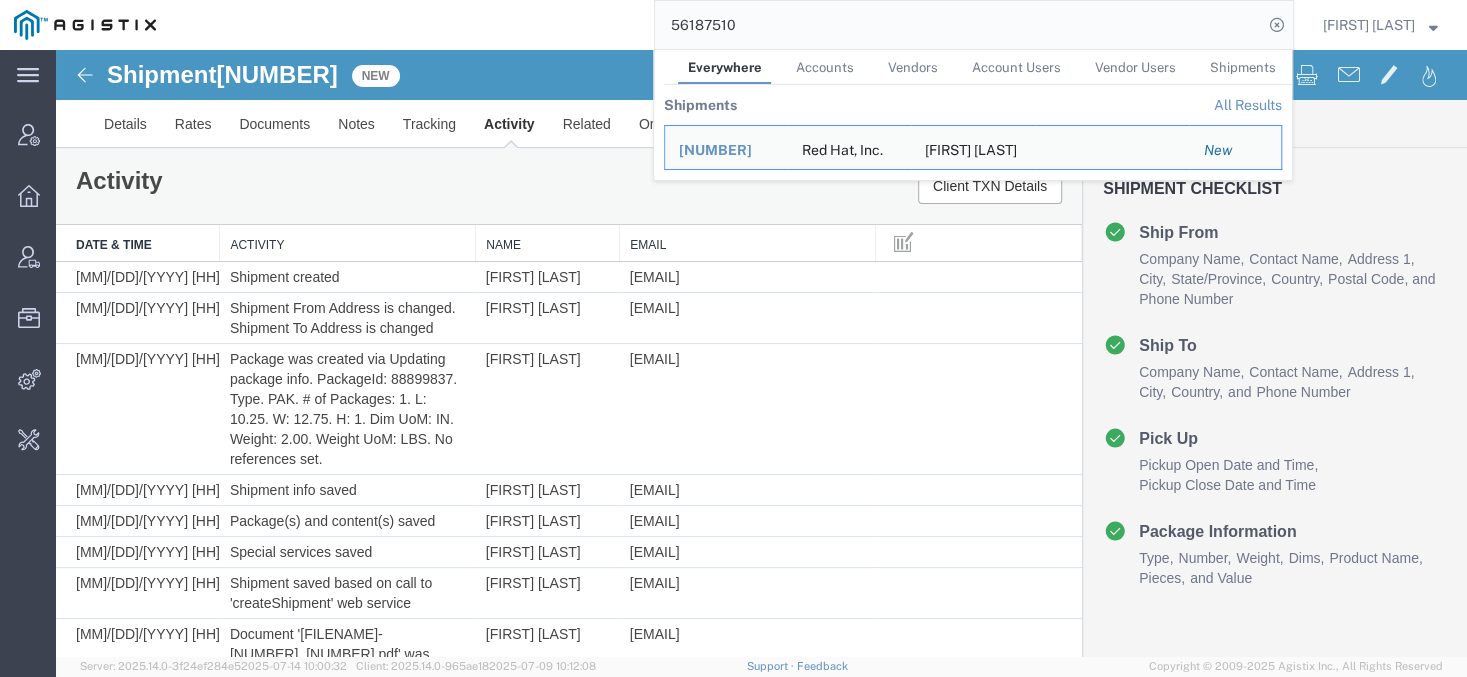 type on "56187510" 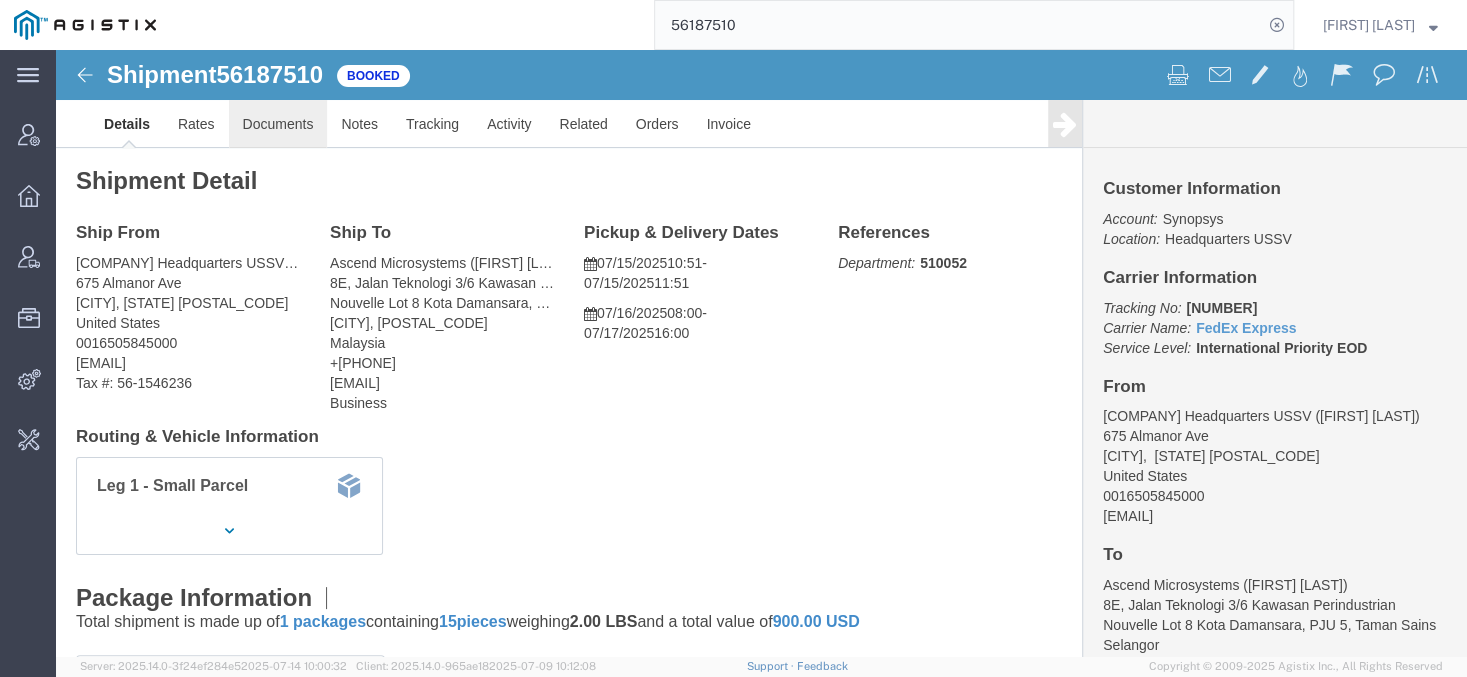 click on "Documents" 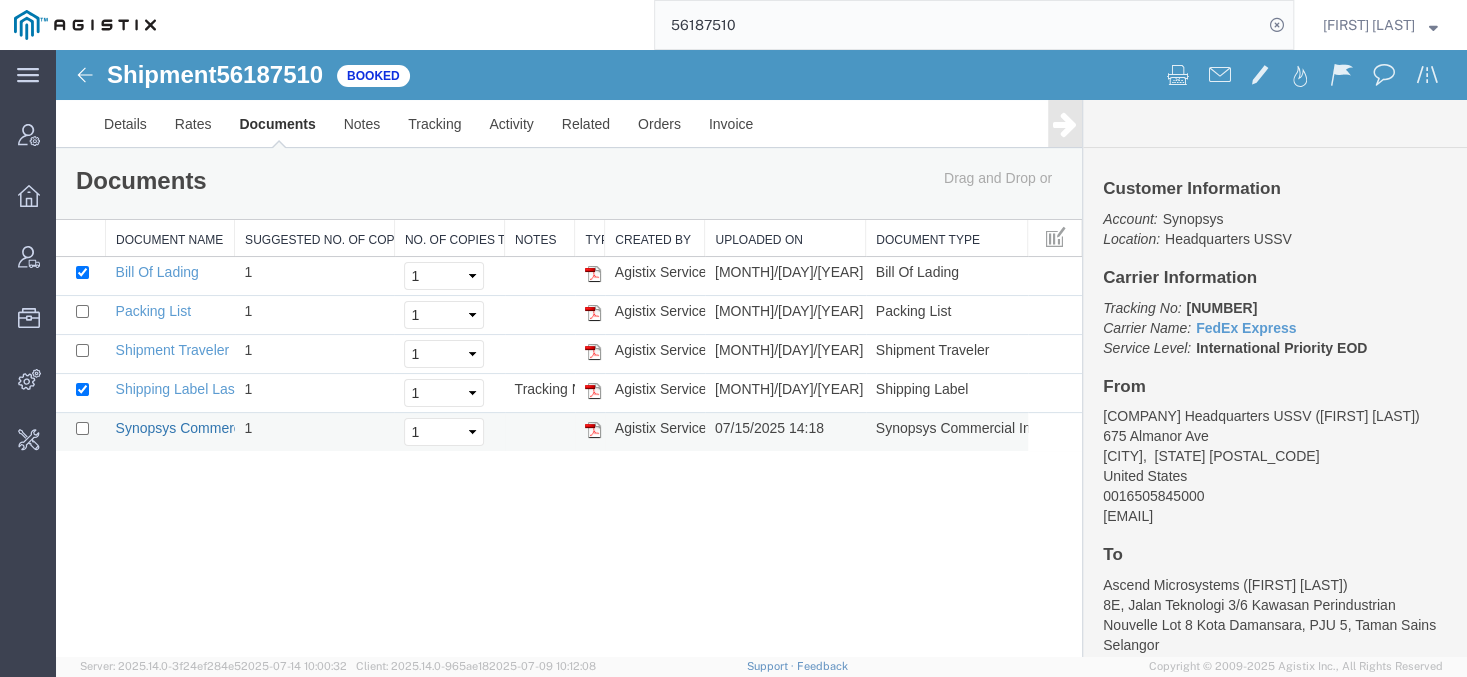 click on "Synopsys Commercial Invoice" at bounding box center [210, 428] 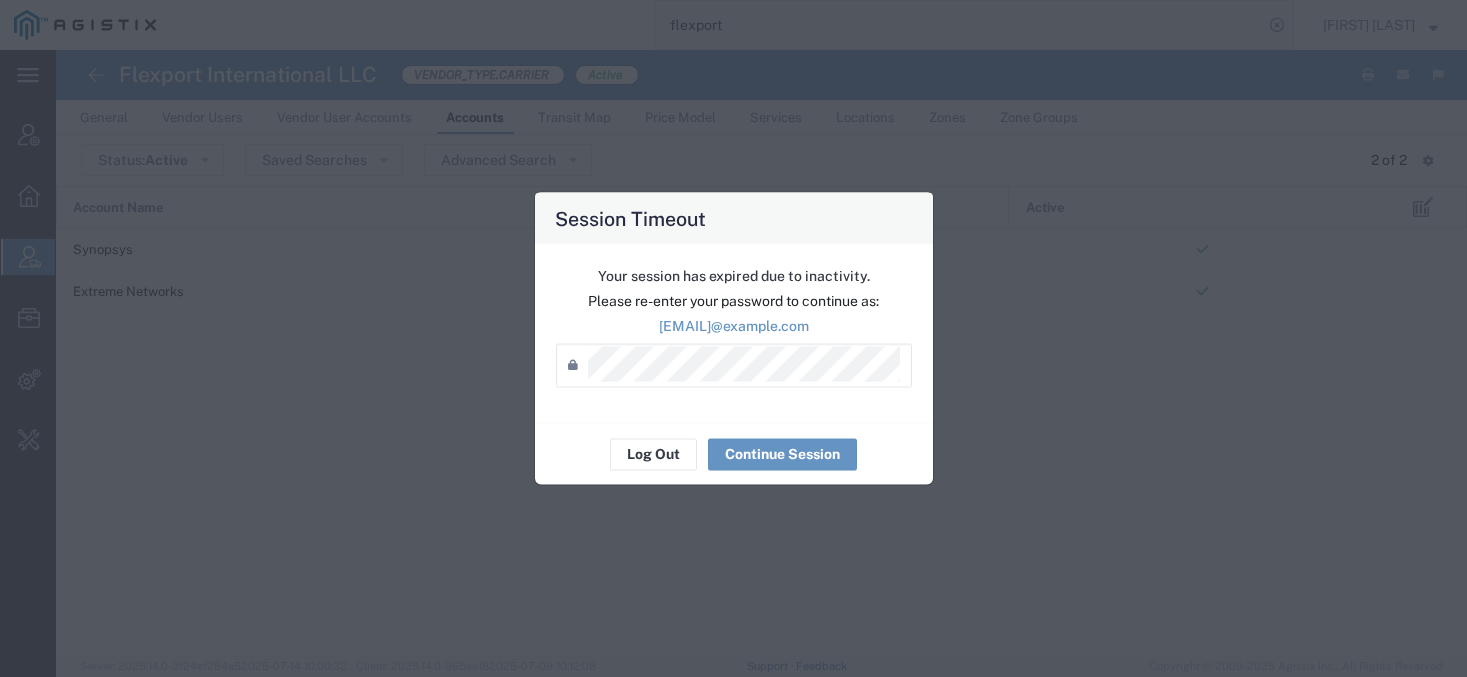 scroll, scrollTop: 0, scrollLeft: 0, axis: both 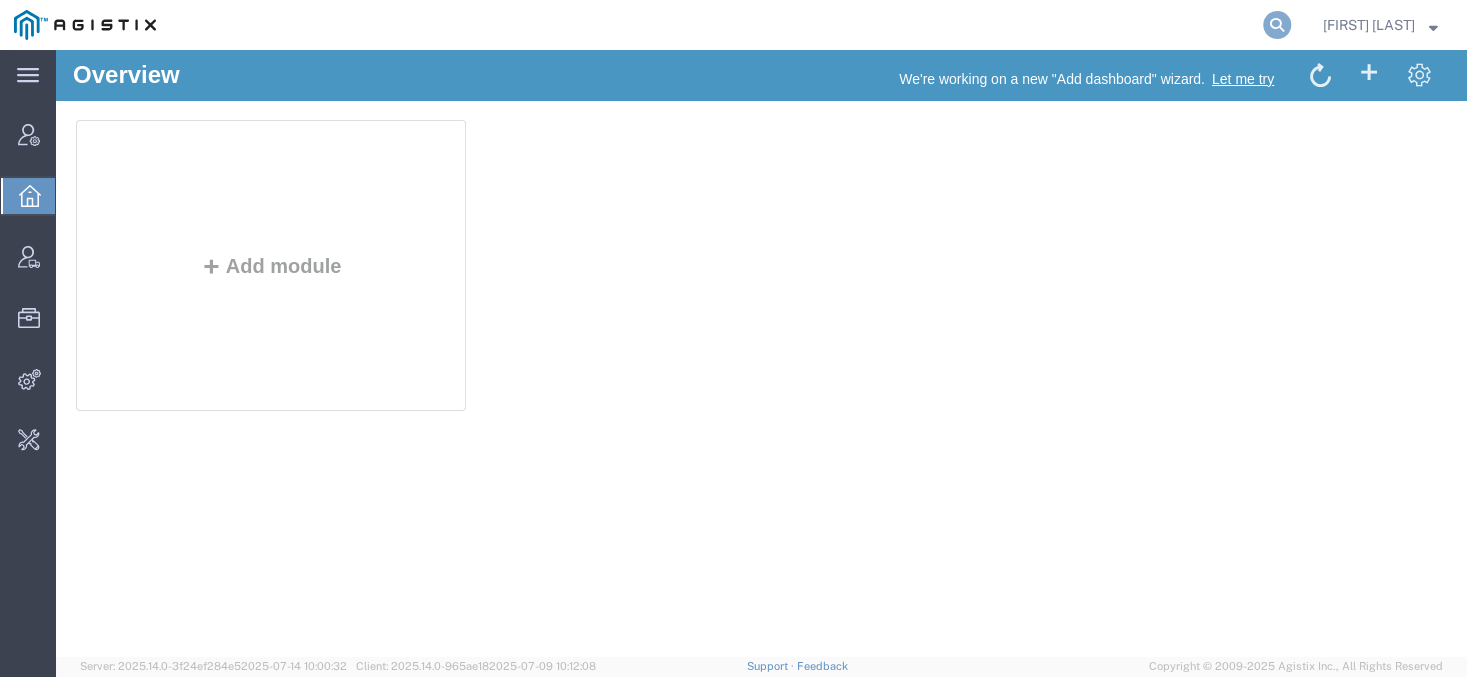 click 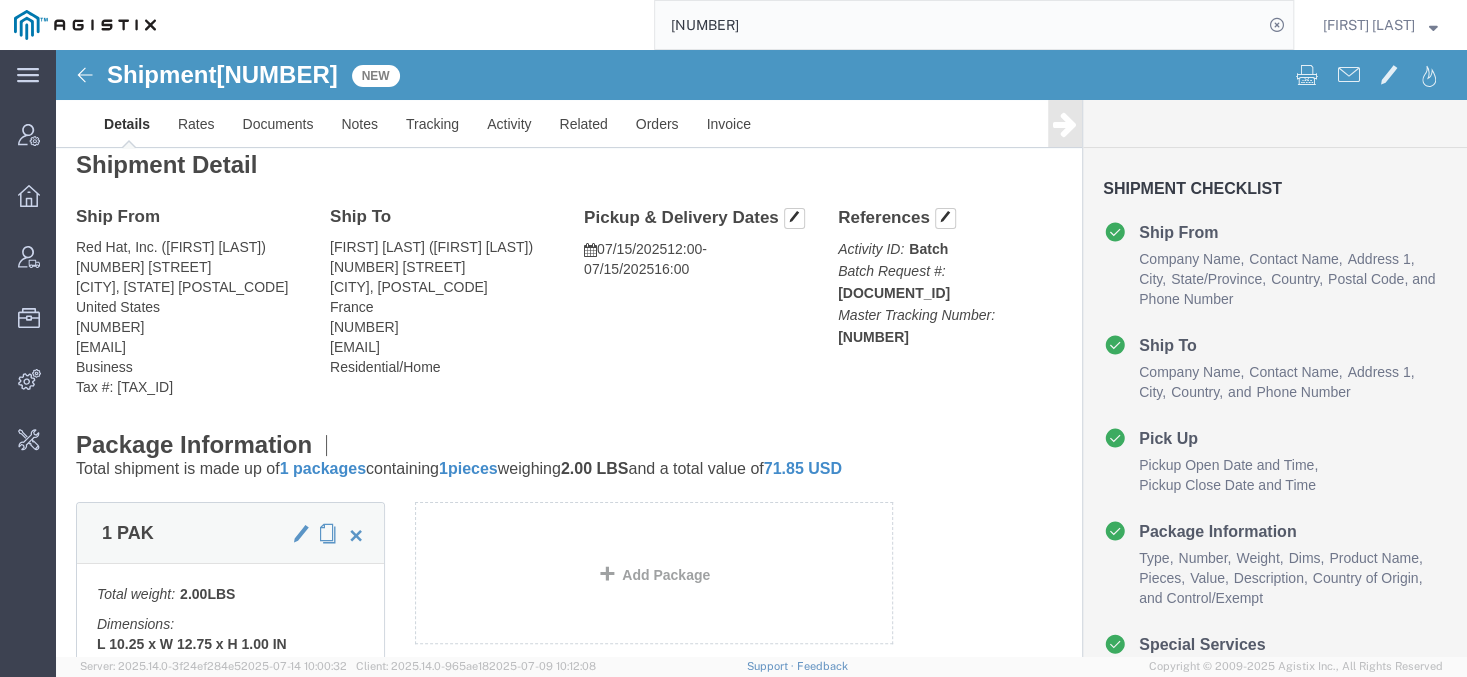 scroll, scrollTop: 0, scrollLeft: 0, axis: both 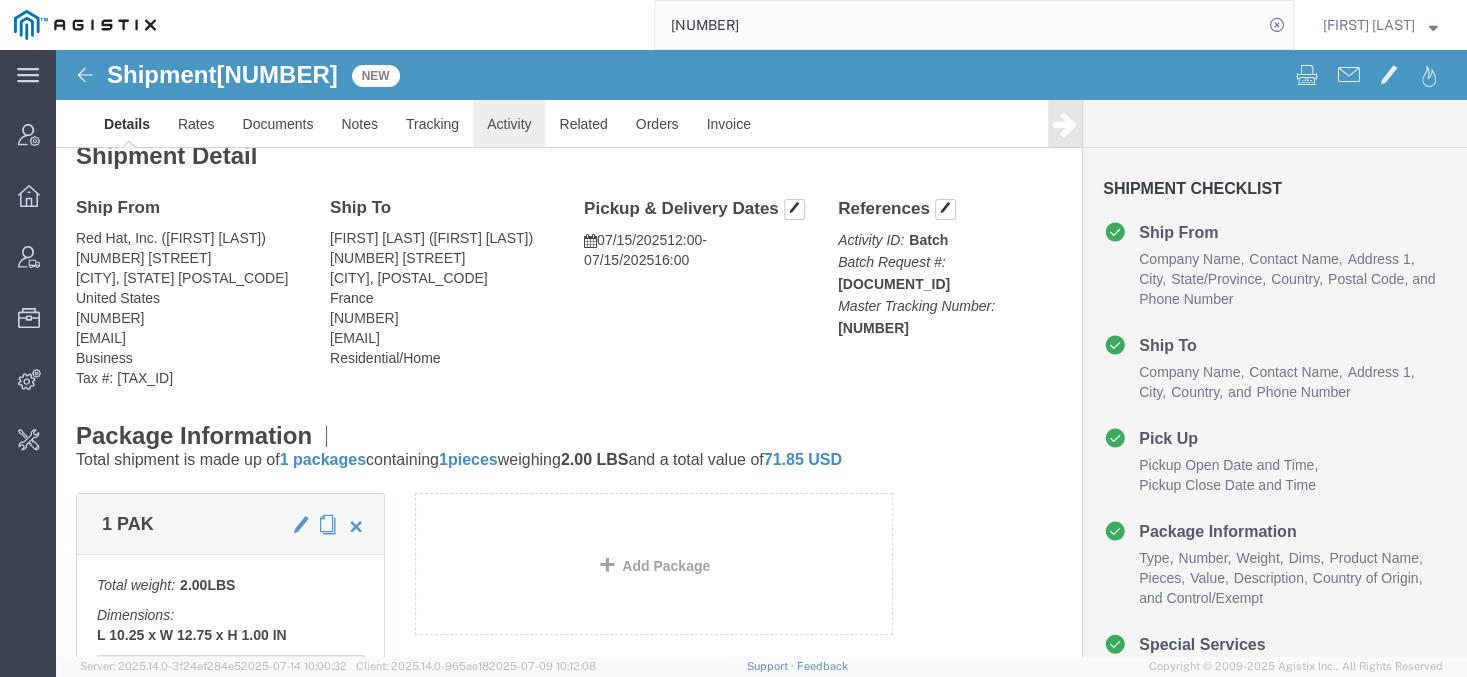 click on "Activity" 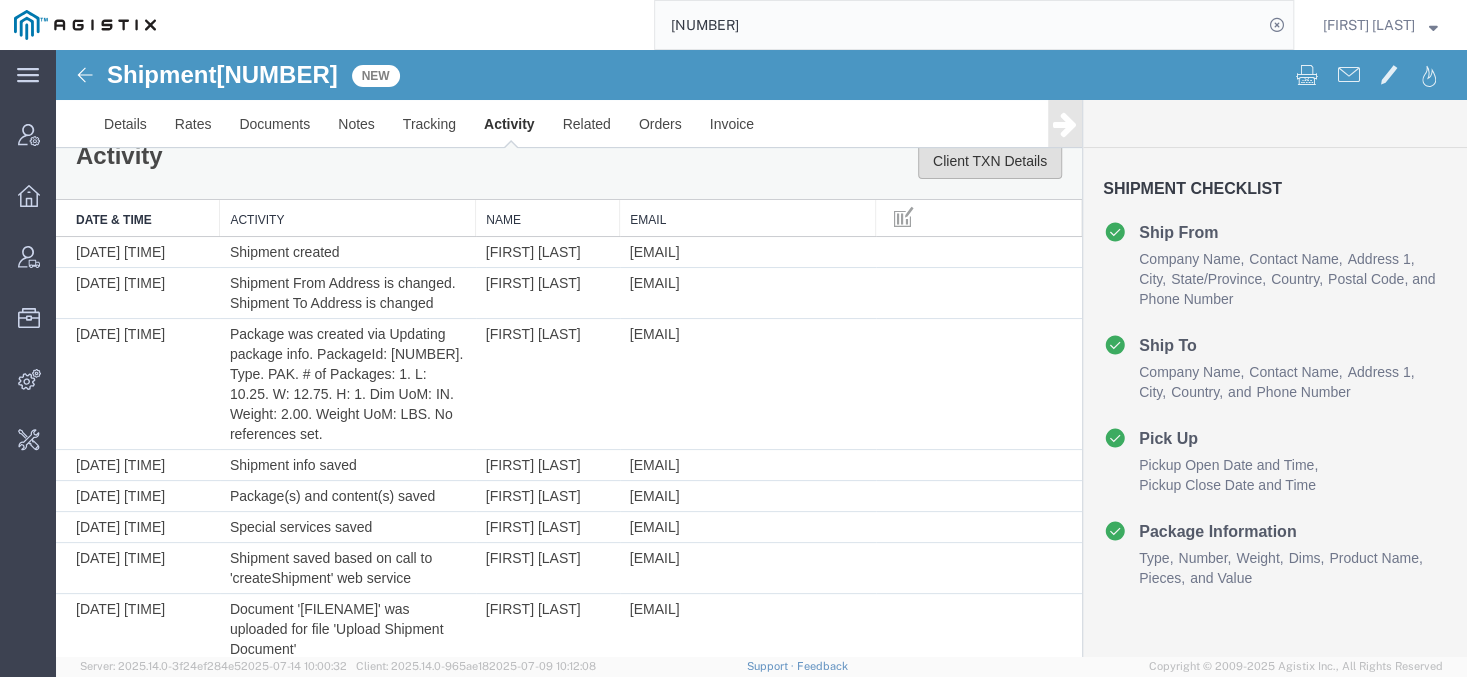 click on "Client TXN Details" at bounding box center (990, 161) 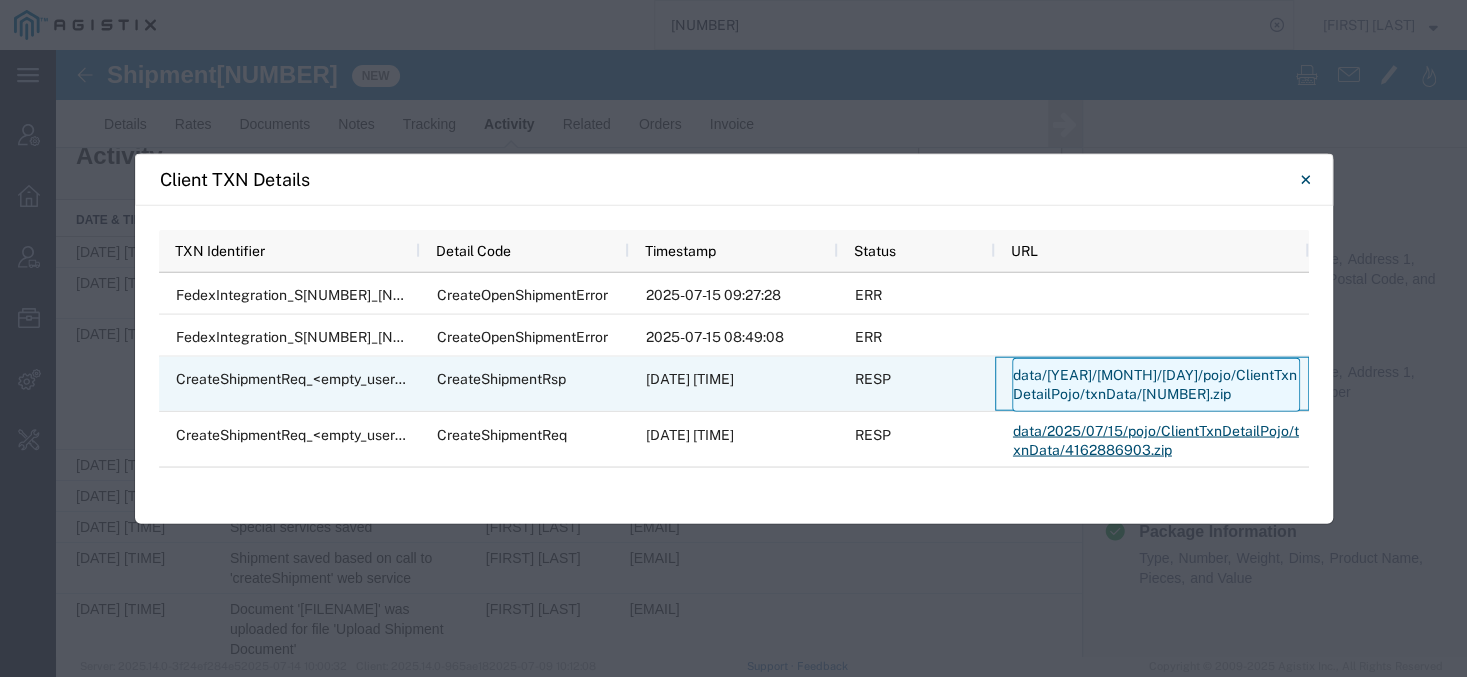 click on "data/[YEAR]/[MONTH]/[DAY]/pojo/ClientTxnDetailPojo/txnData/[NUMBER].zip" 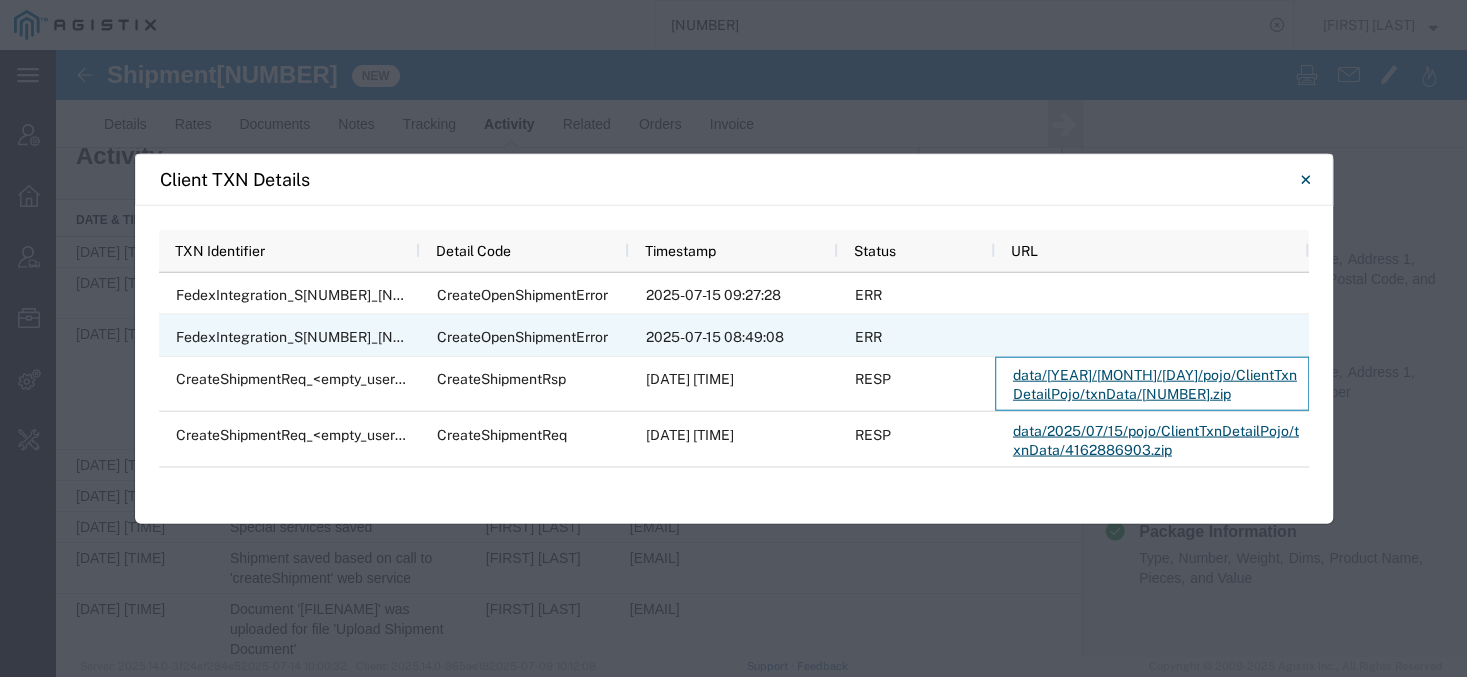 click on "ERR" 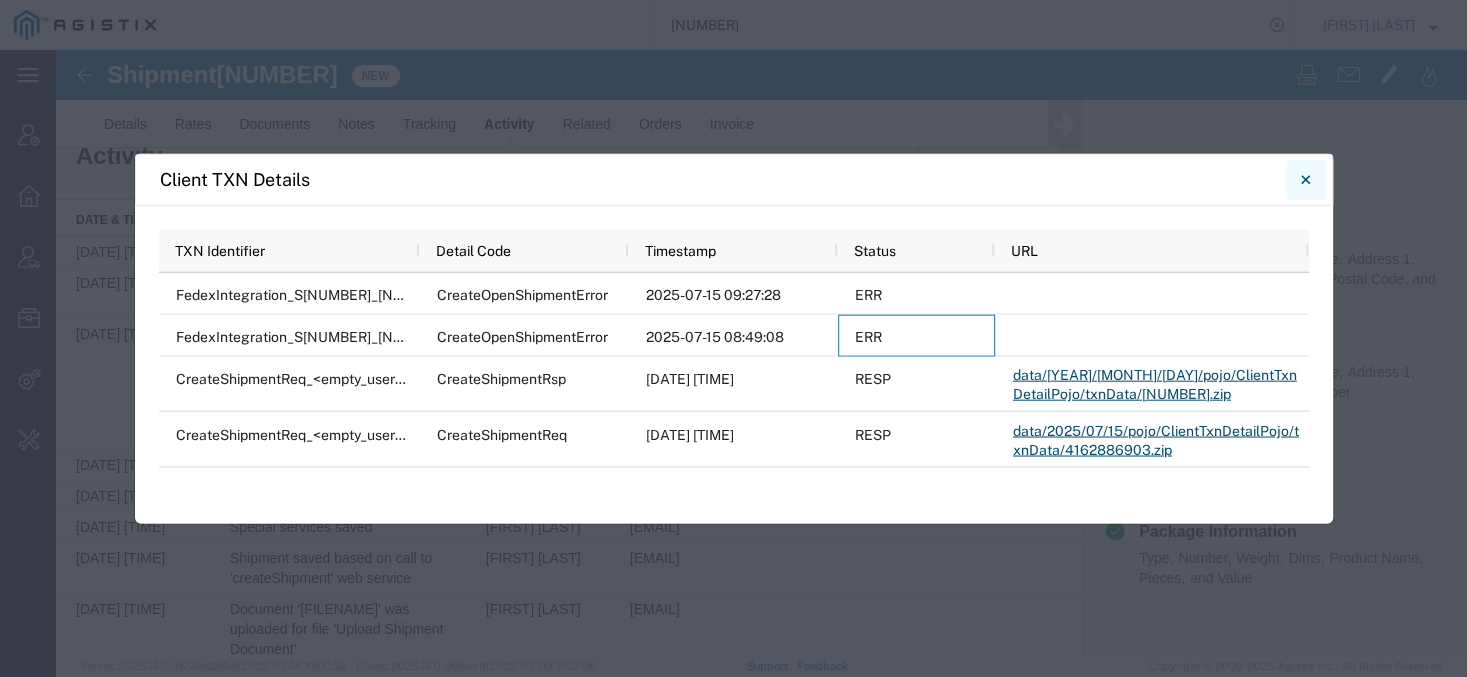 click 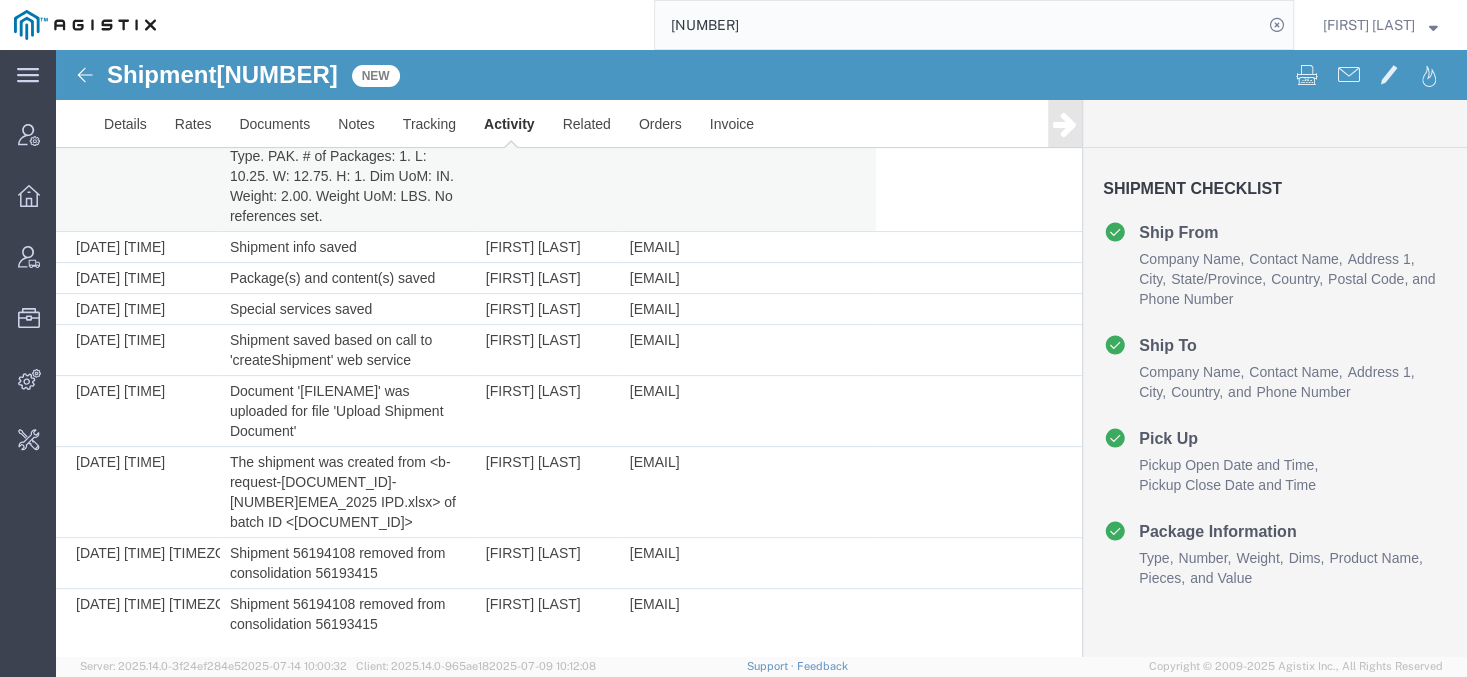 scroll, scrollTop: 244, scrollLeft: 0, axis: vertical 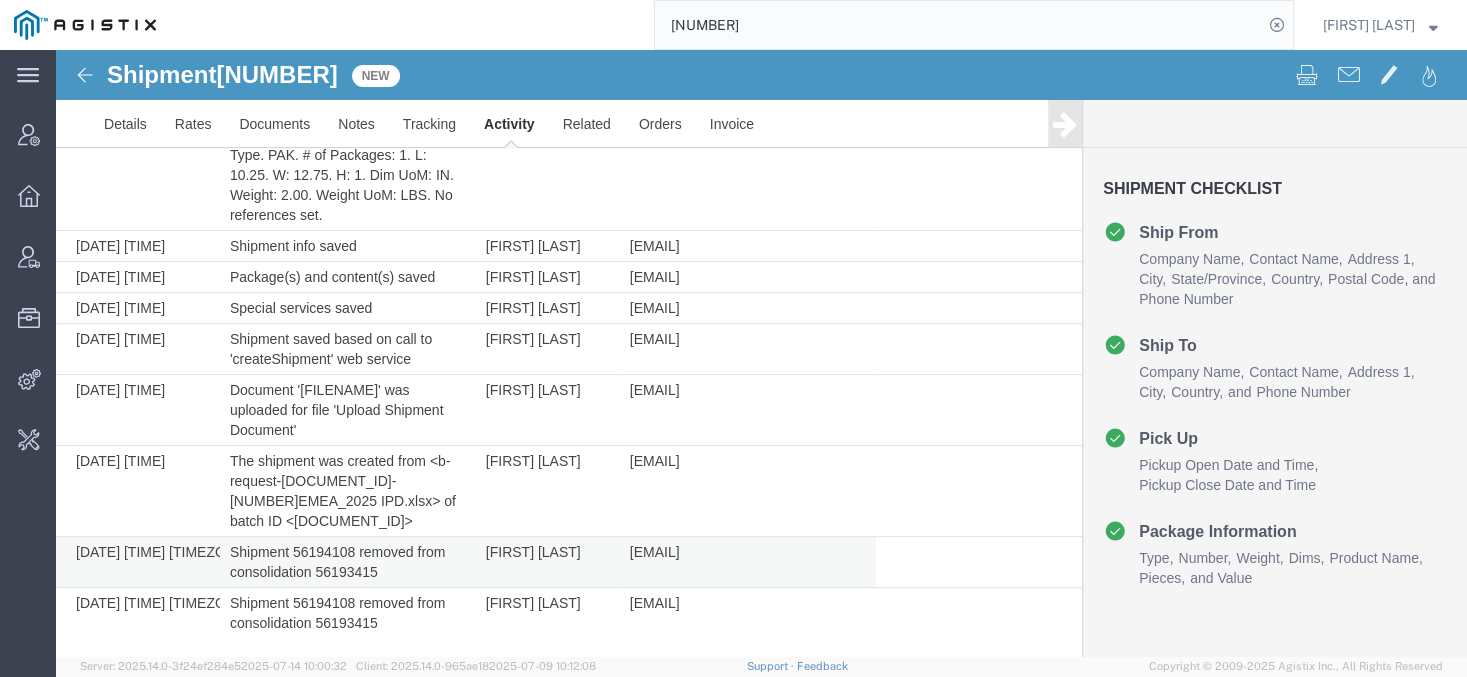 click on "Shipment 56194108 removed from consolidation 56193415" at bounding box center [348, 562] 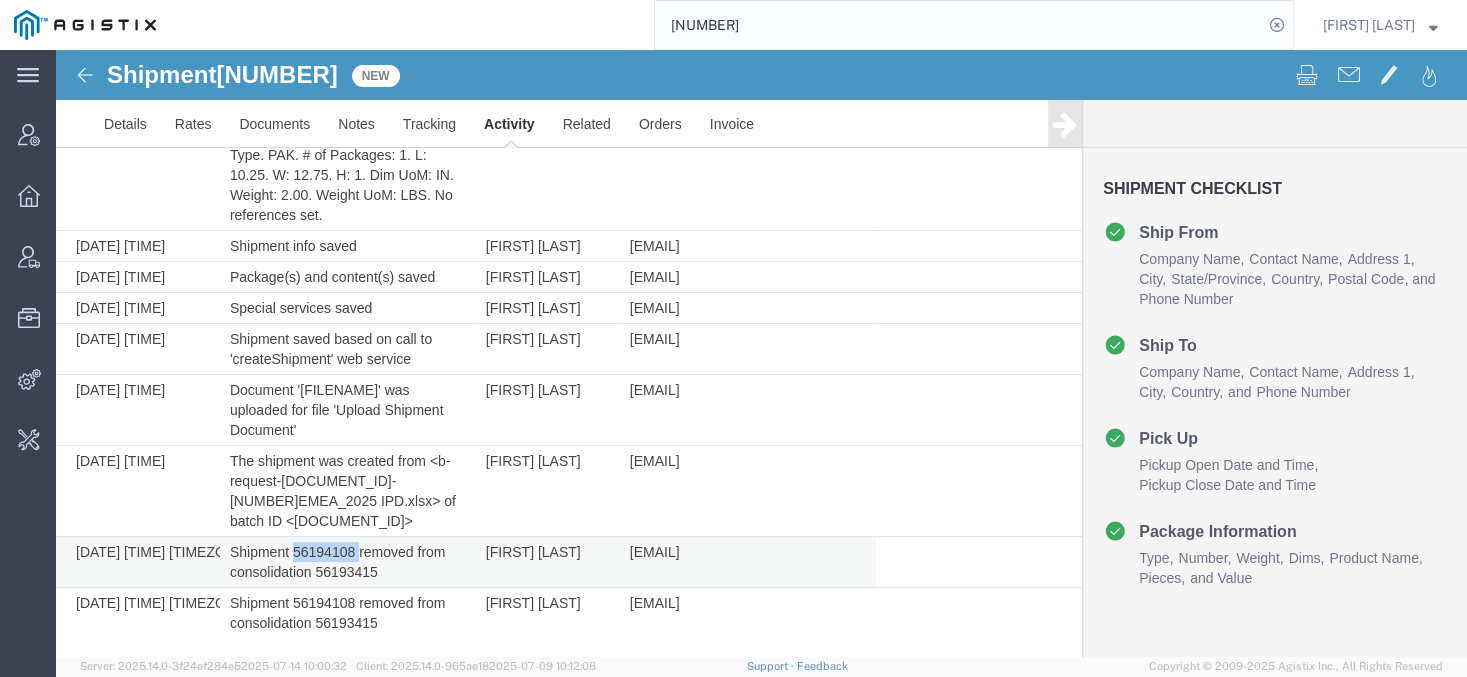 click on "Shipment 56194108 removed from consolidation 56193415" at bounding box center (348, 562) 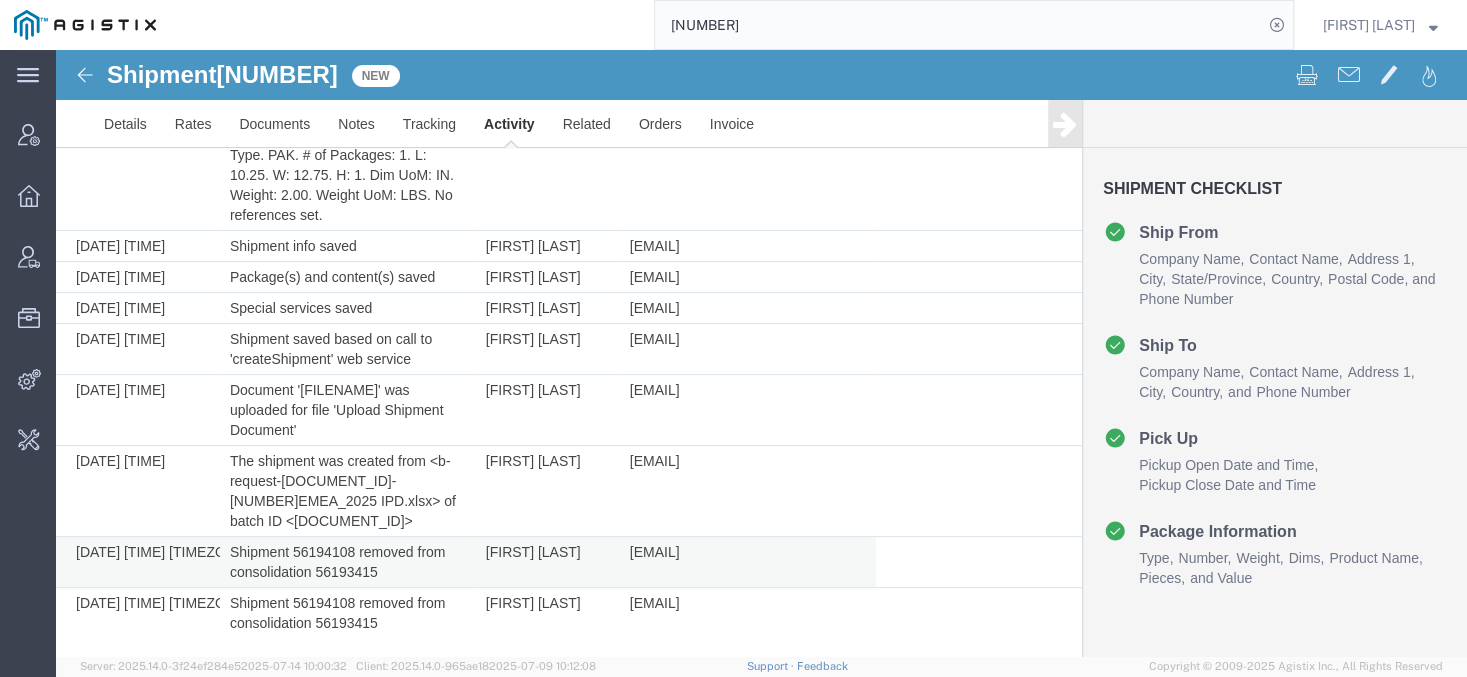 click on "Shipment 56194108 removed from consolidation 56193415" at bounding box center (348, 562) 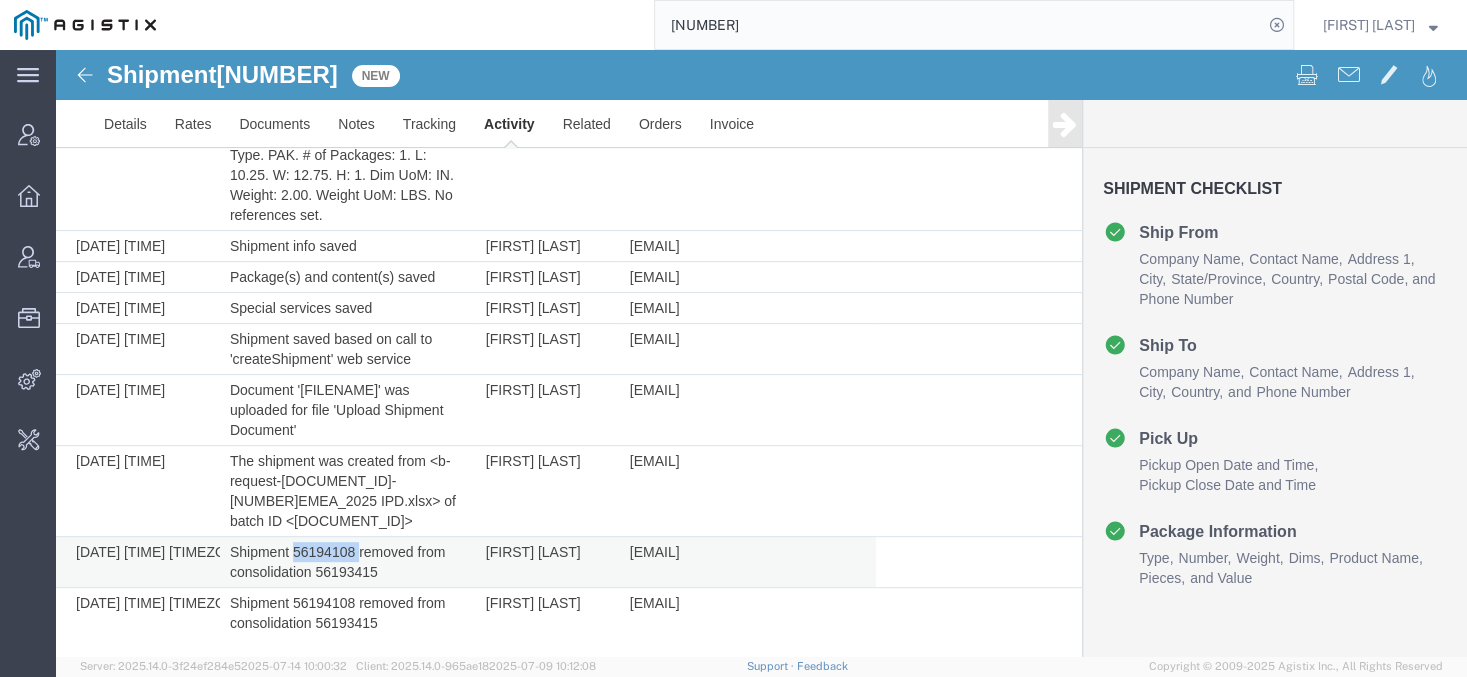 click on "Shipment 56194108 removed from consolidation 56193415" at bounding box center (348, 562) 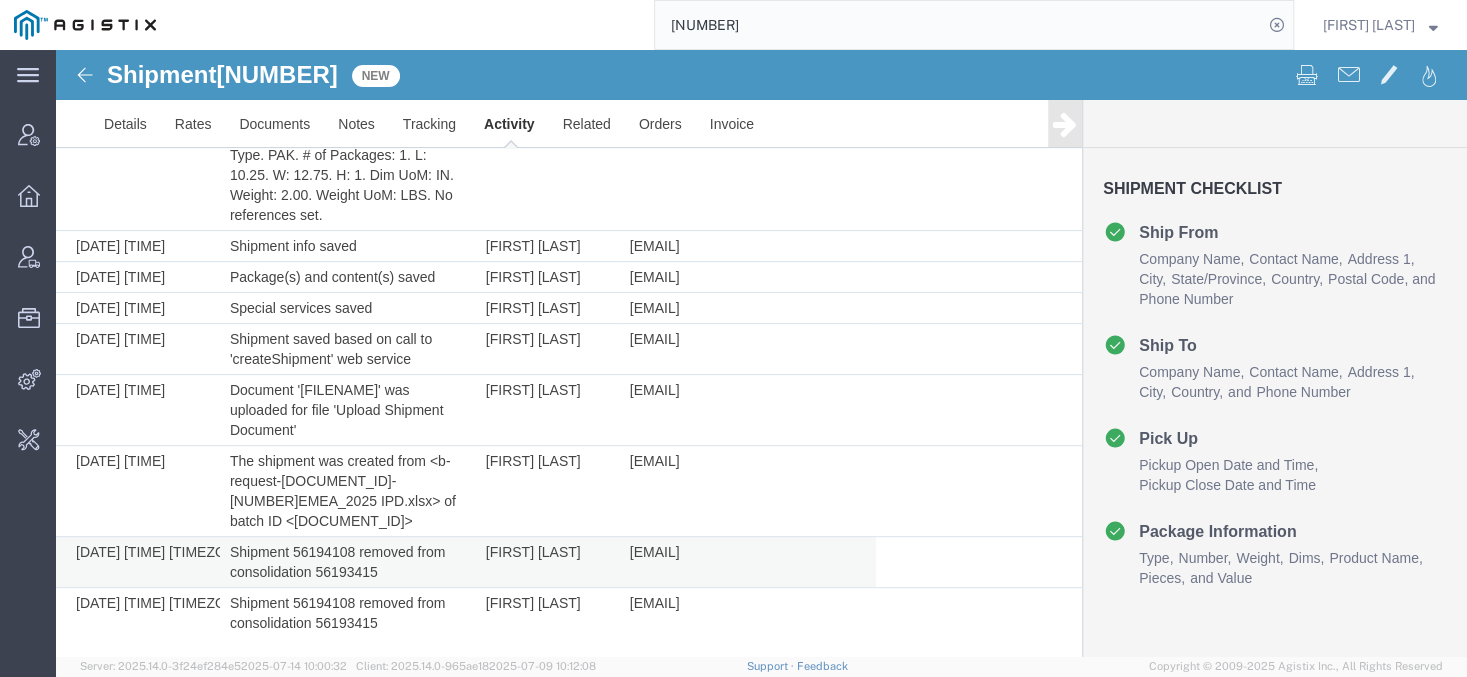 click on "Shipment 56194108 removed from consolidation 56193415" at bounding box center [348, 562] 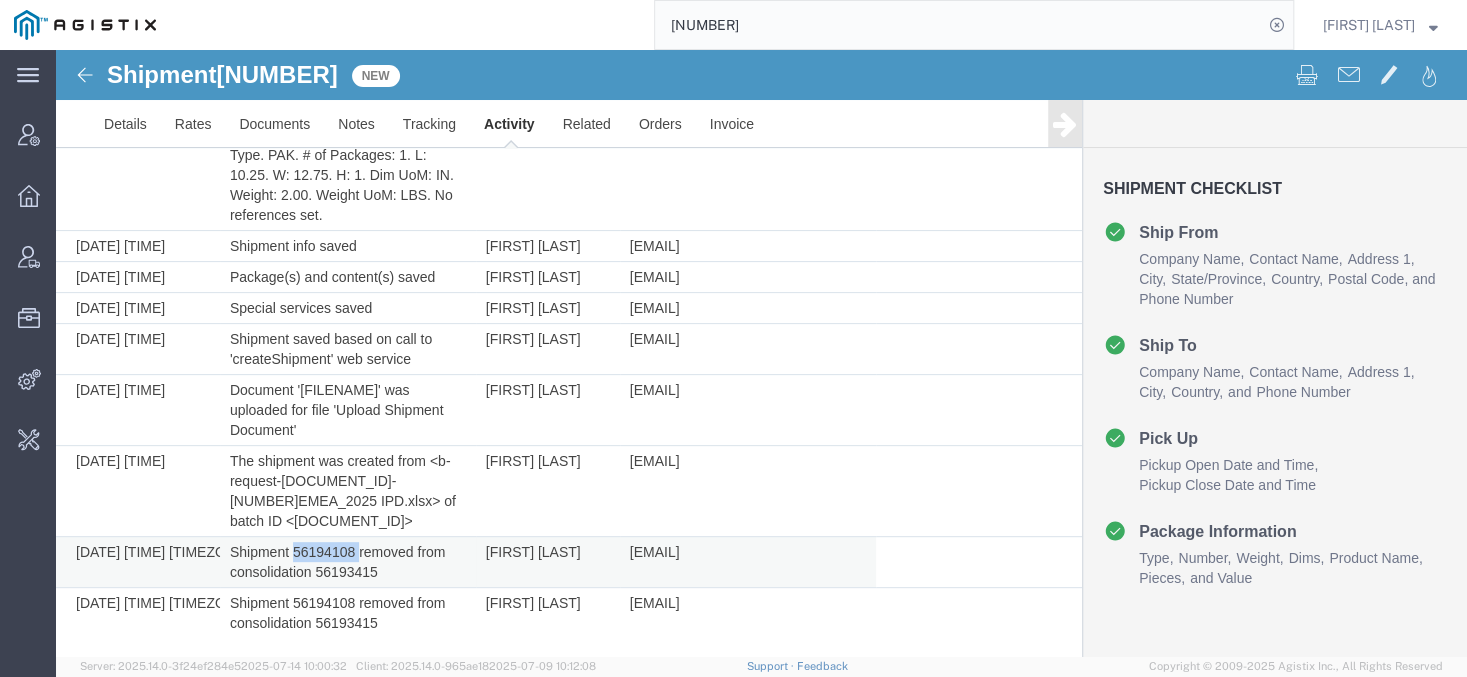 click on "Shipment 56194108 removed from consolidation 56193415" at bounding box center (348, 562) 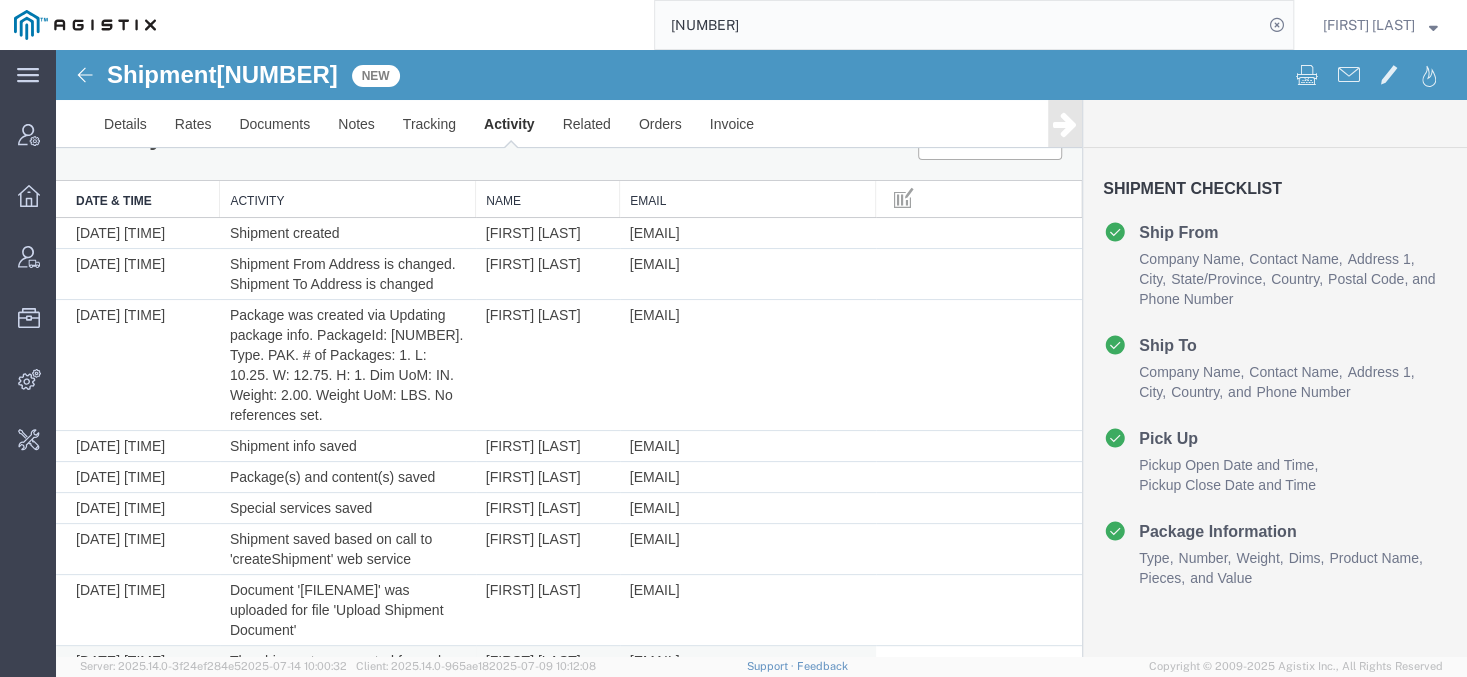 scroll, scrollTop: 0, scrollLeft: 0, axis: both 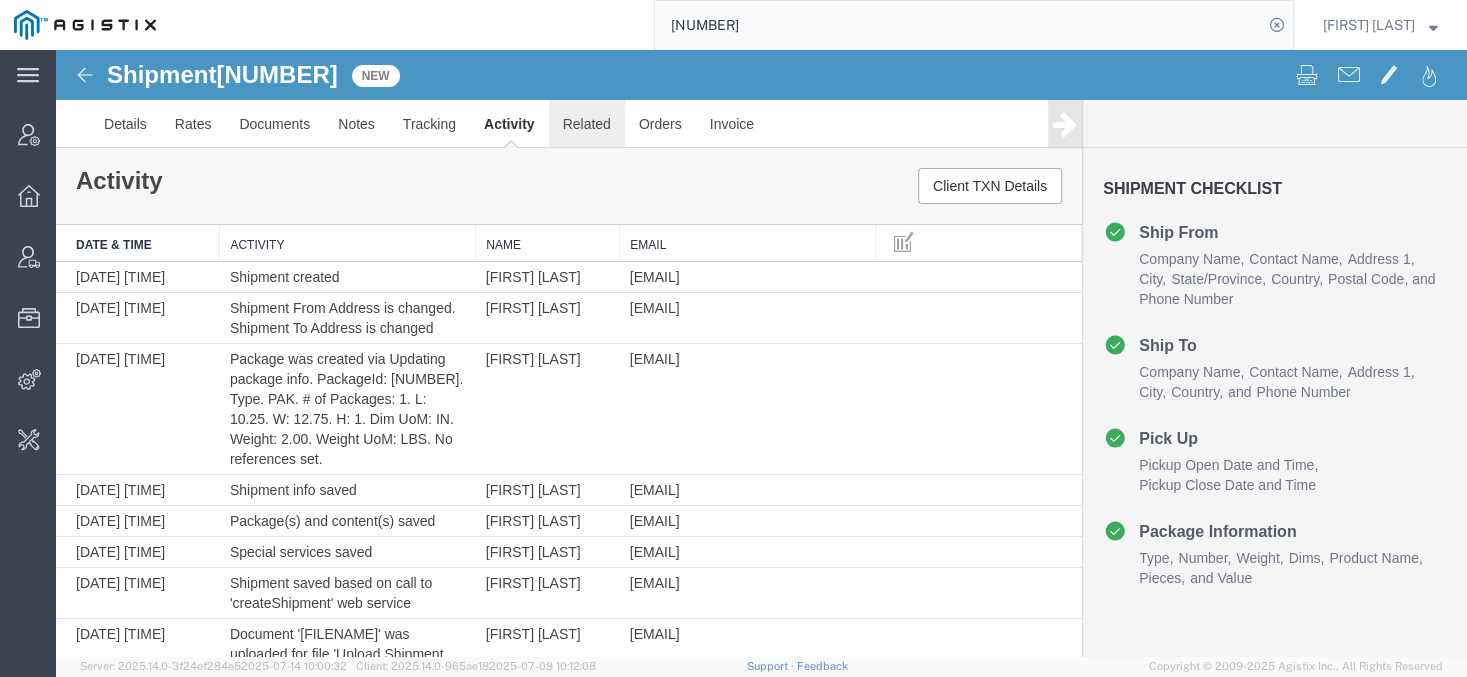 click on "Related" at bounding box center [587, 124] 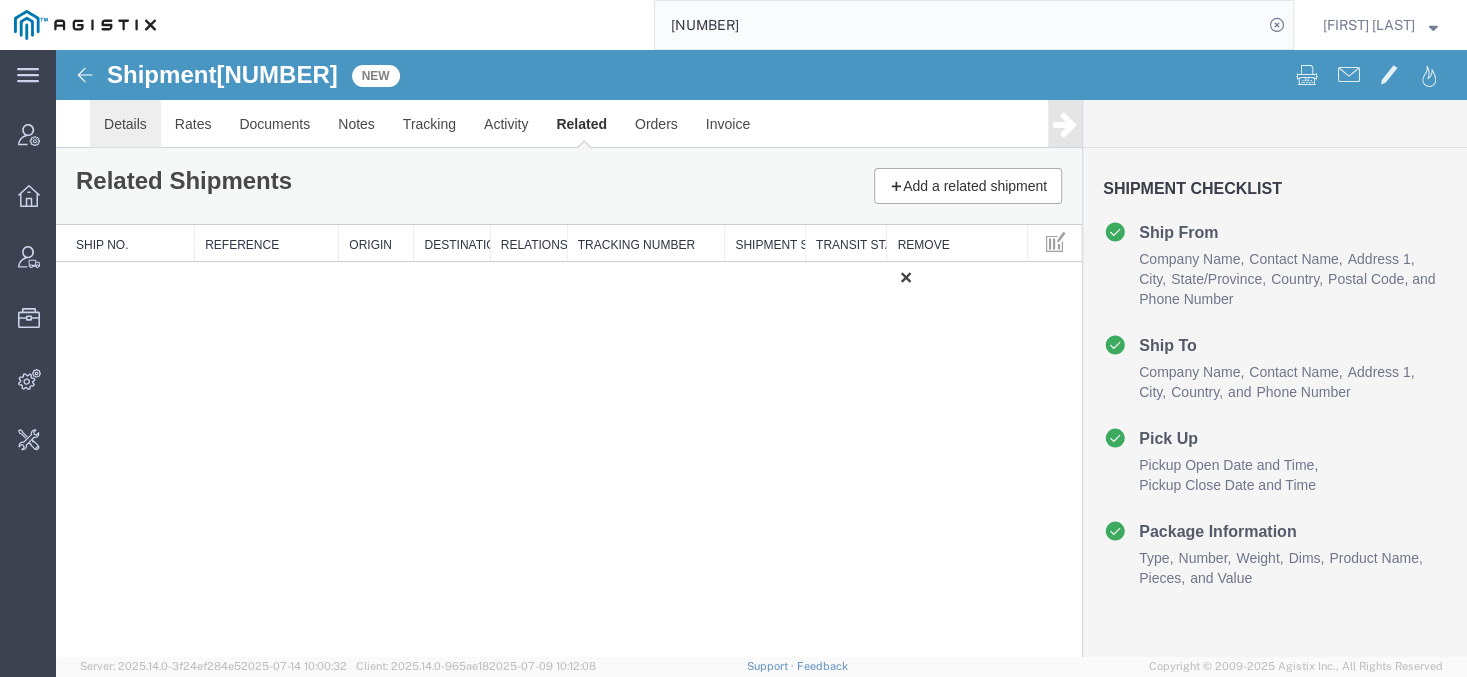 click on "Details" at bounding box center [125, 124] 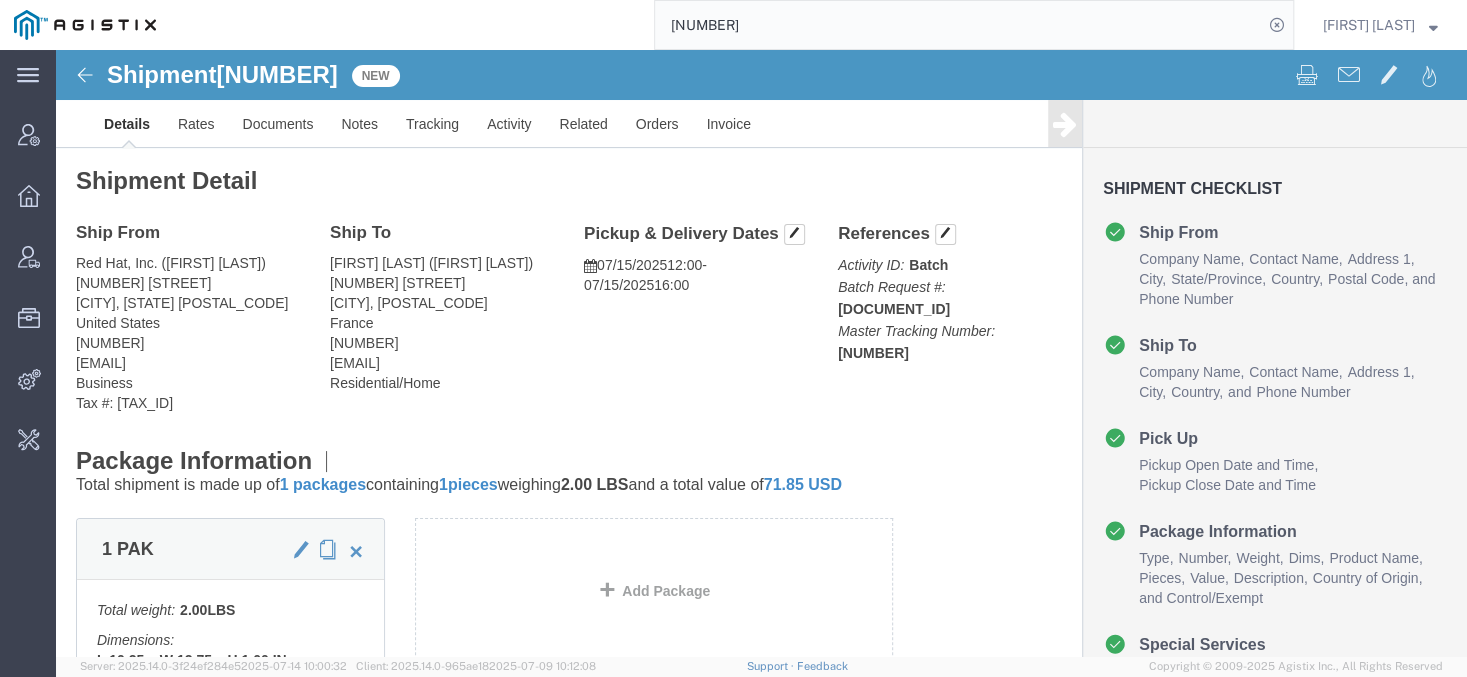 click on "[NUMBER]" 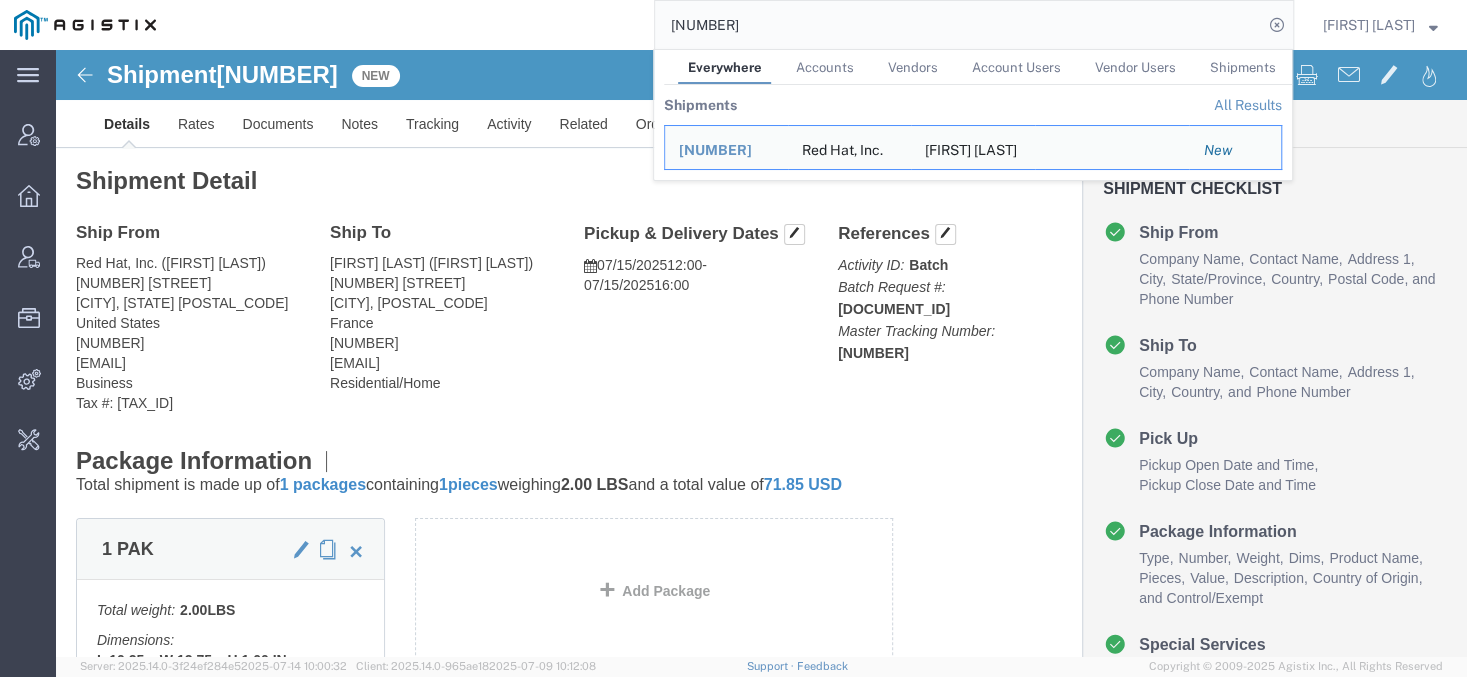 click on "[NUMBER]" 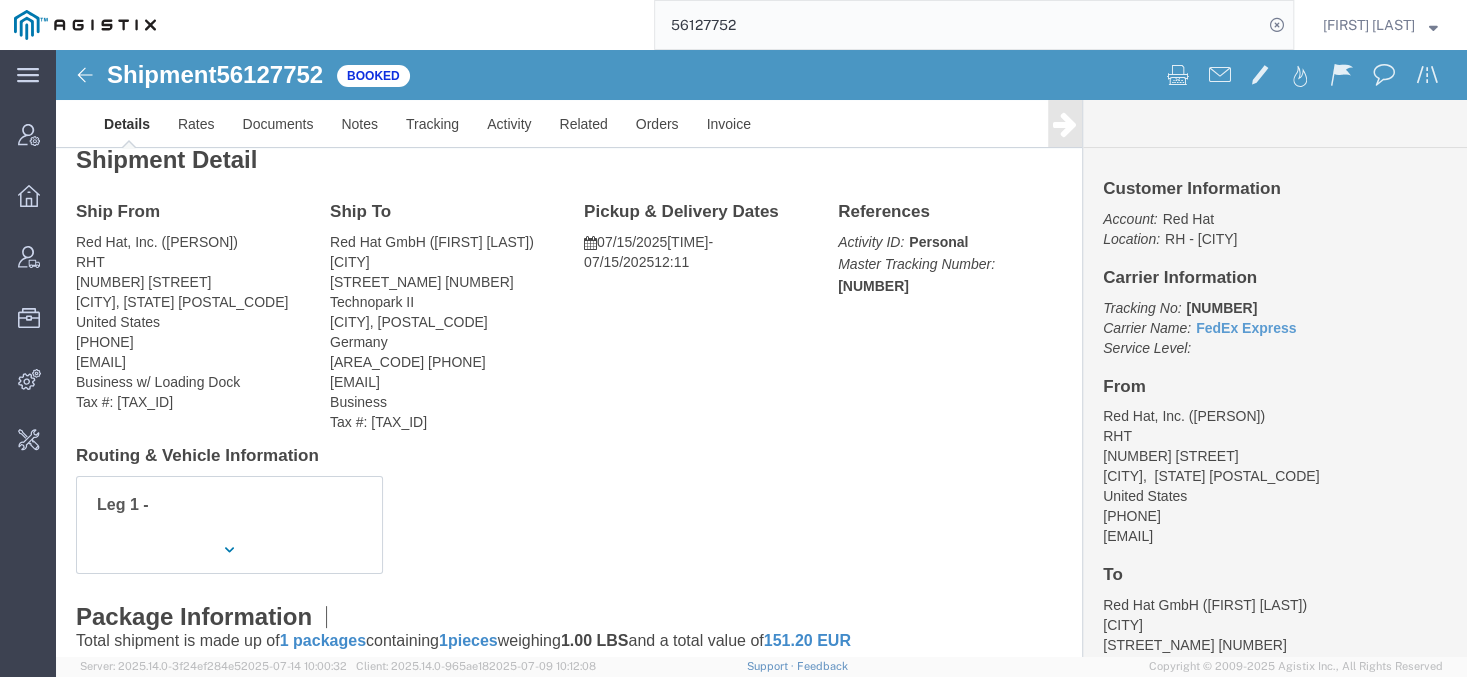scroll, scrollTop: 0, scrollLeft: 0, axis: both 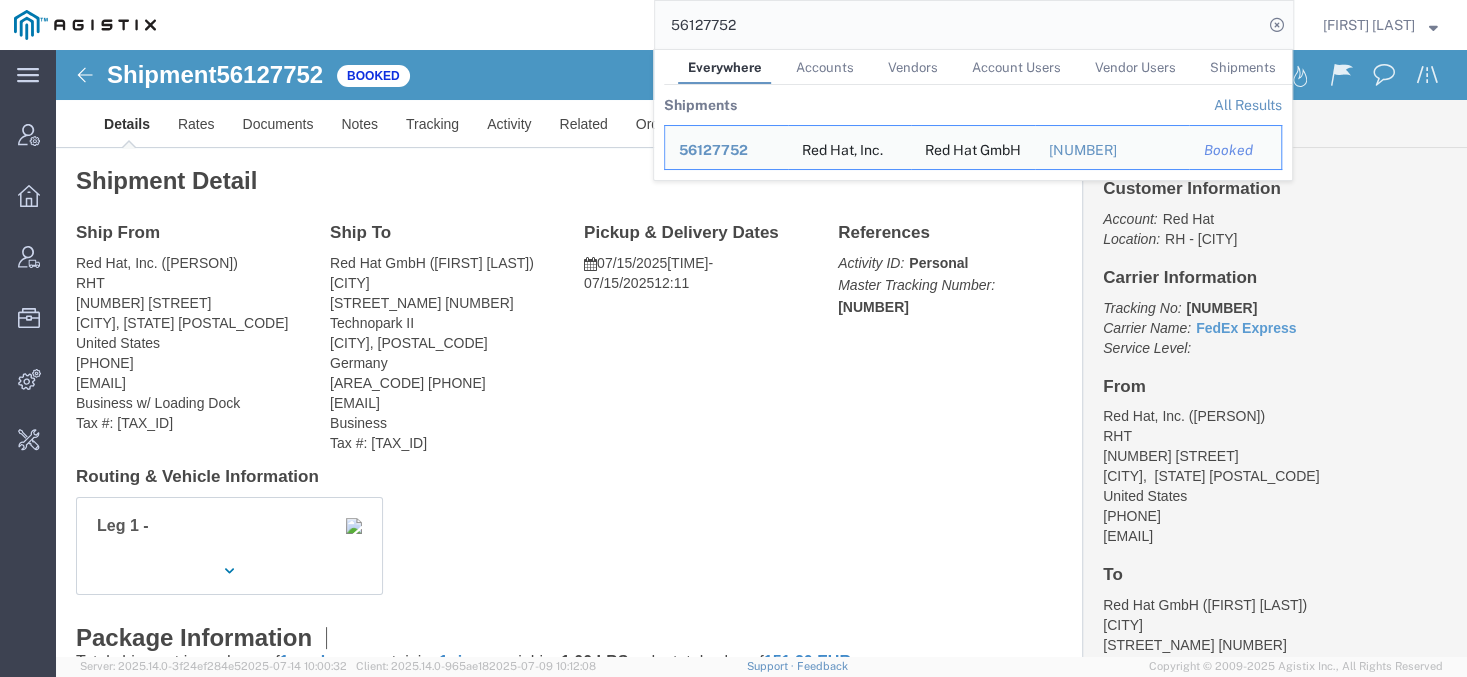 click on "56127752" 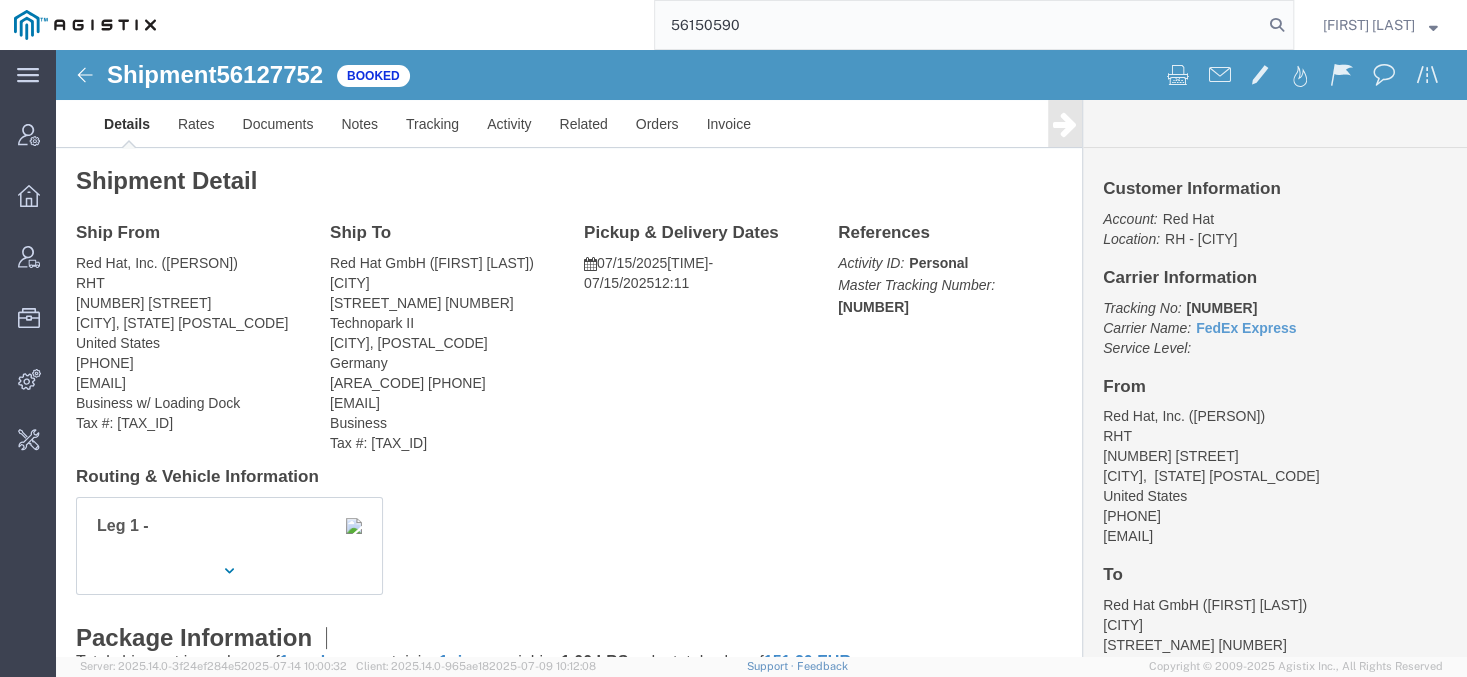 type on "56150590" 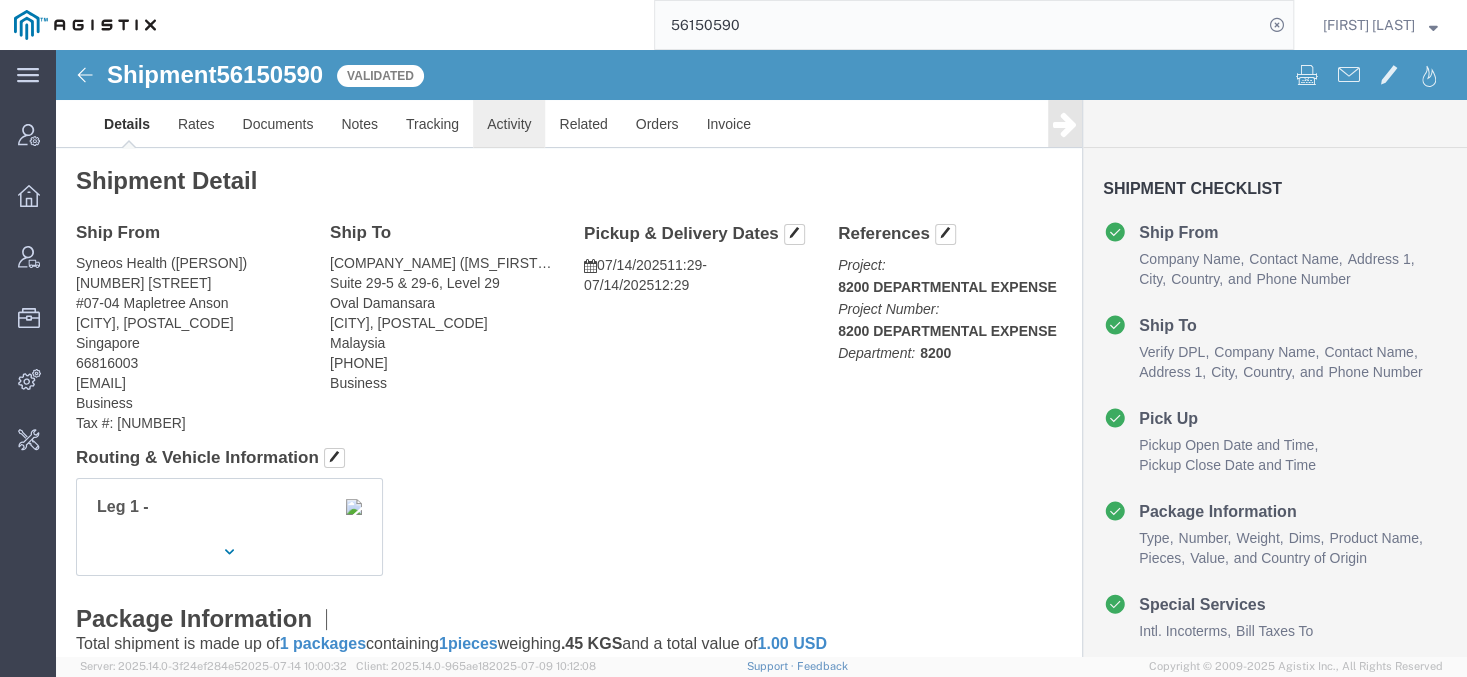 click on "Activity" 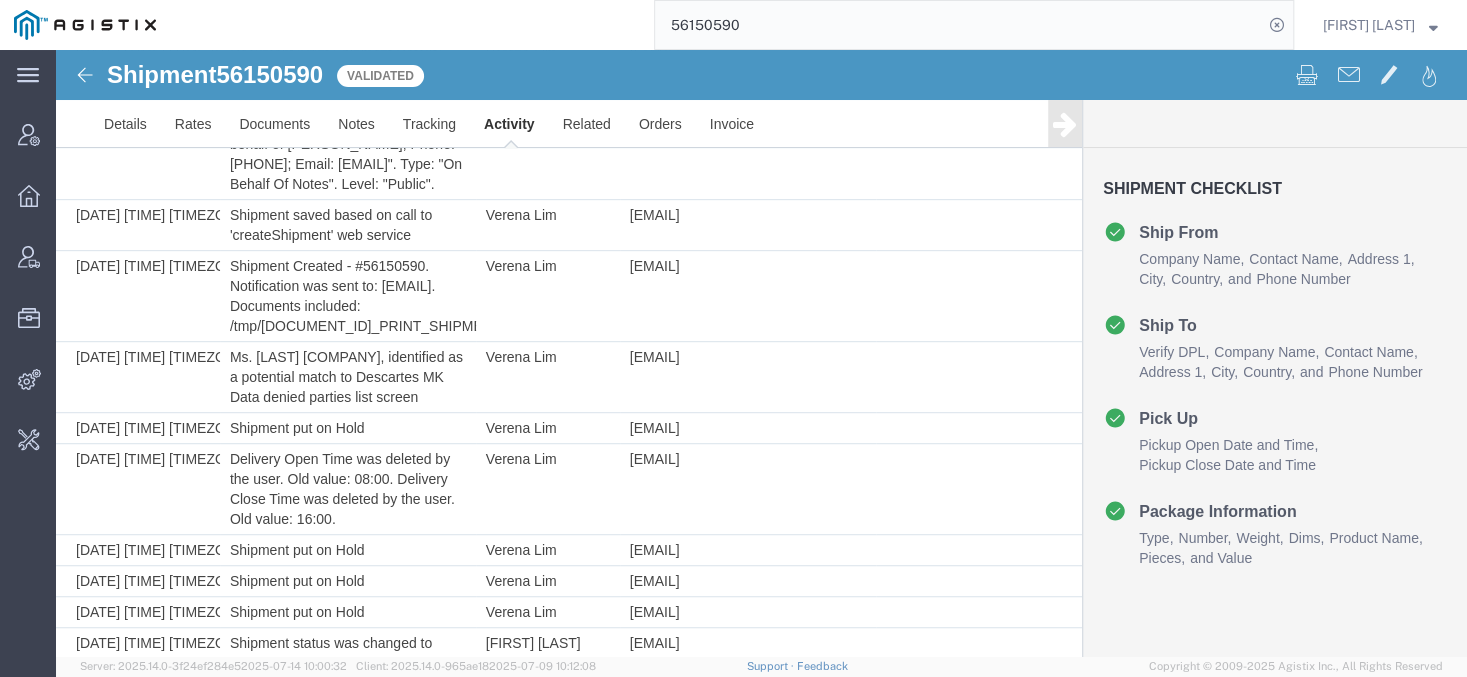 scroll, scrollTop: 529, scrollLeft: 0, axis: vertical 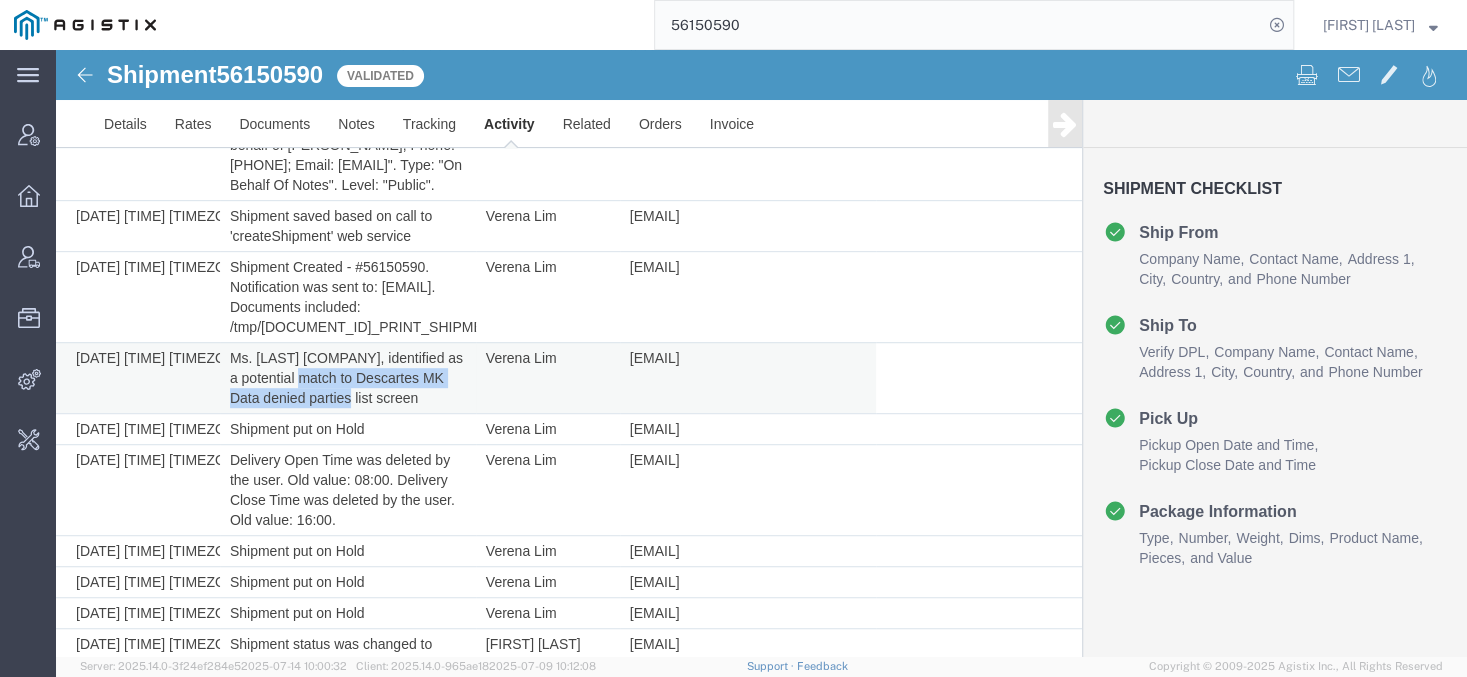 drag, startPoint x: 361, startPoint y: 438, endPoint x: 386, endPoint y: 456, distance: 30.805843 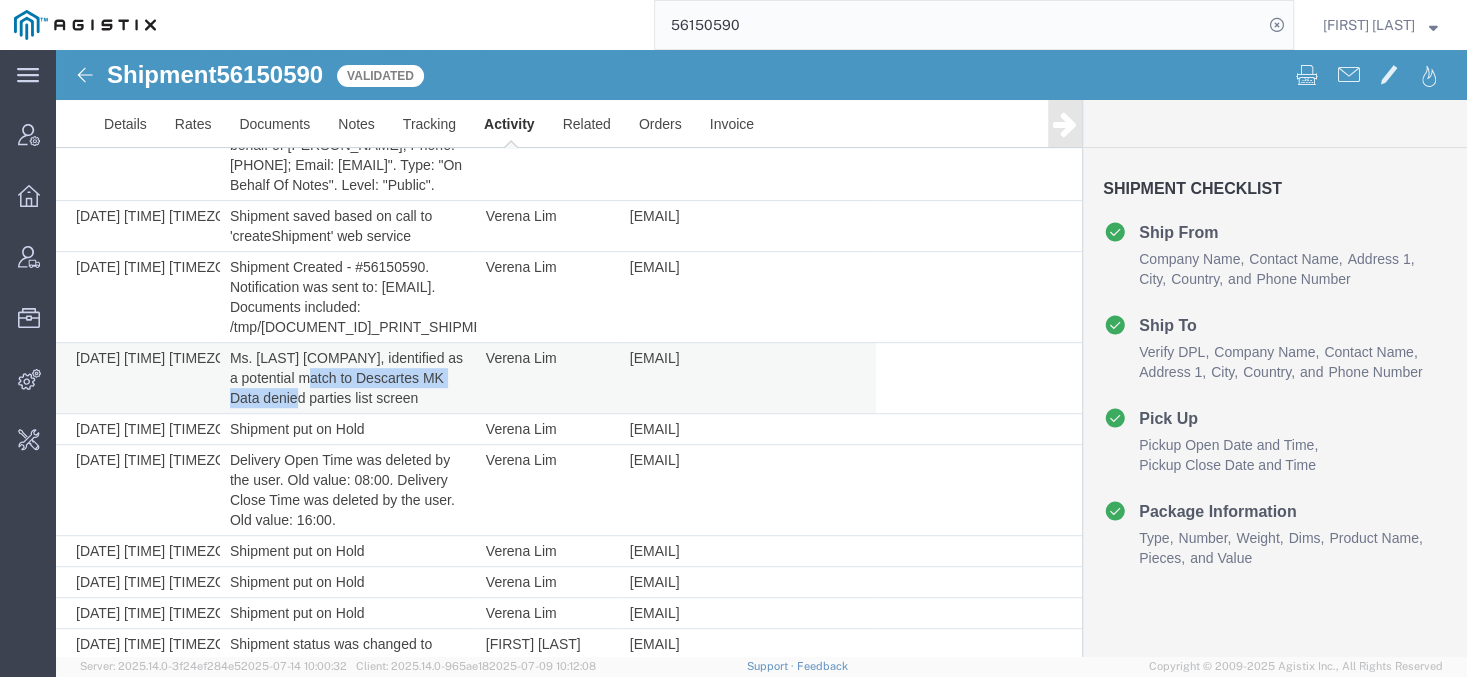 drag, startPoint x: 365, startPoint y: 441, endPoint x: 325, endPoint y: 457, distance: 43.081318 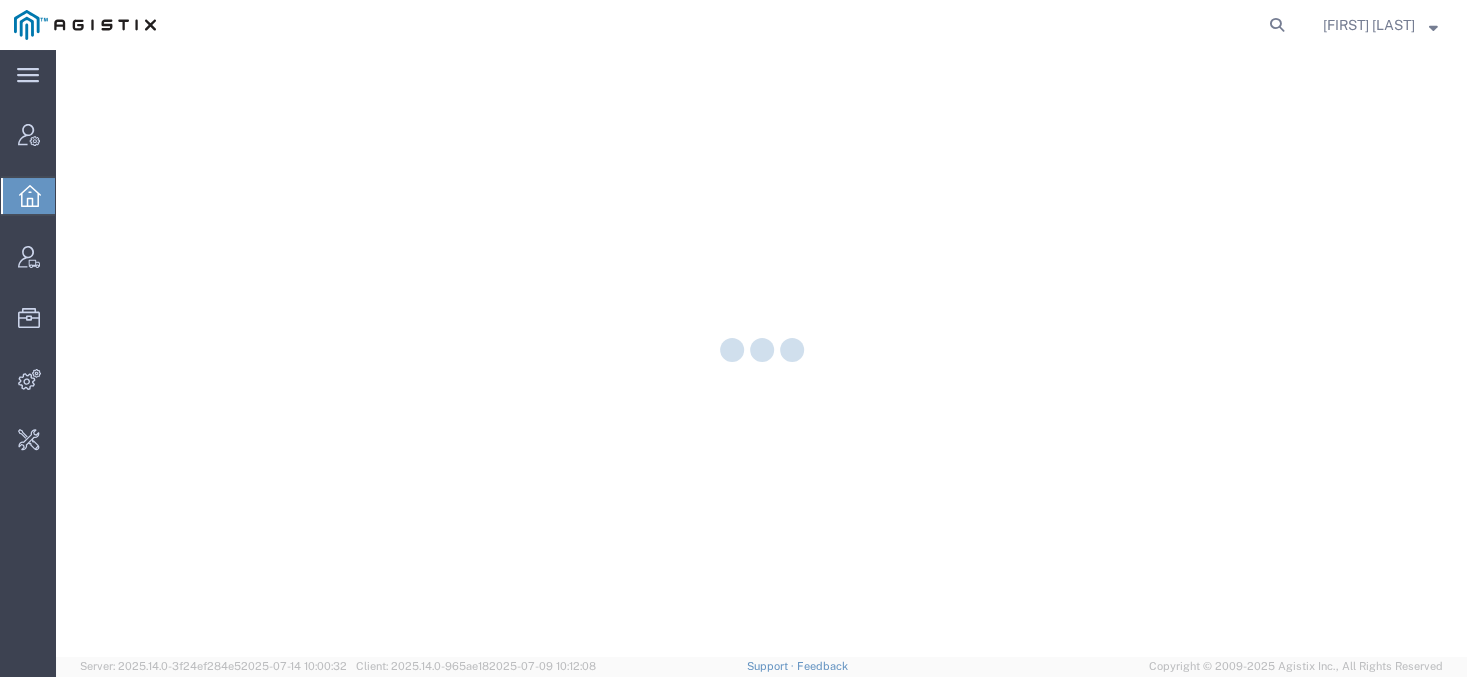 scroll, scrollTop: 0, scrollLeft: 0, axis: both 